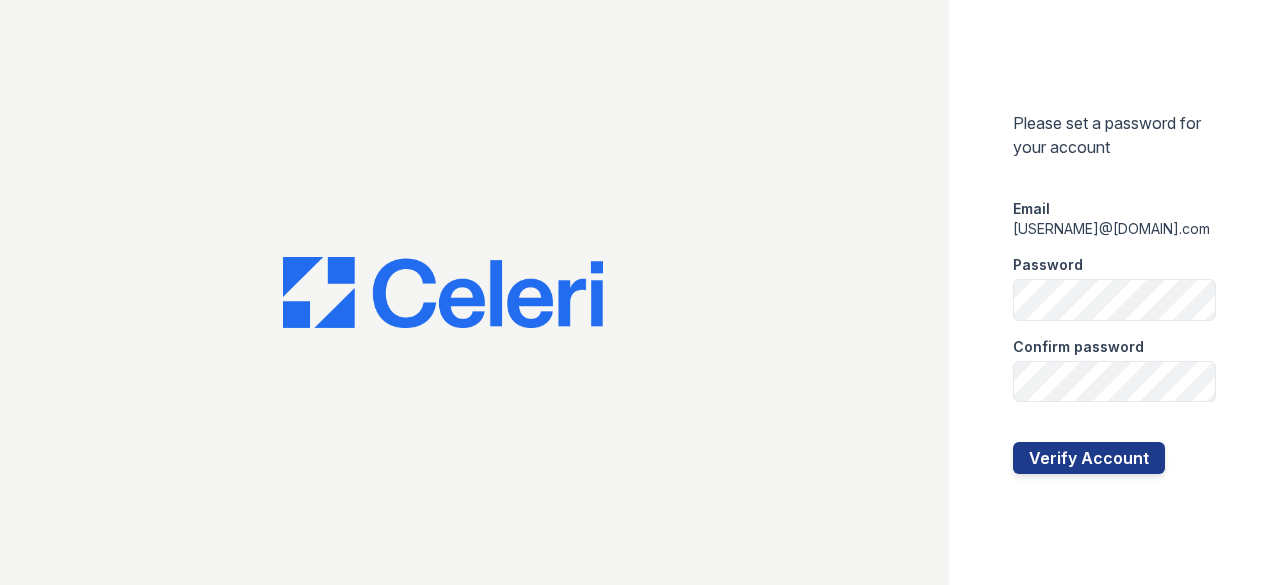 scroll, scrollTop: 0, scrollLeft: 0, axis: both 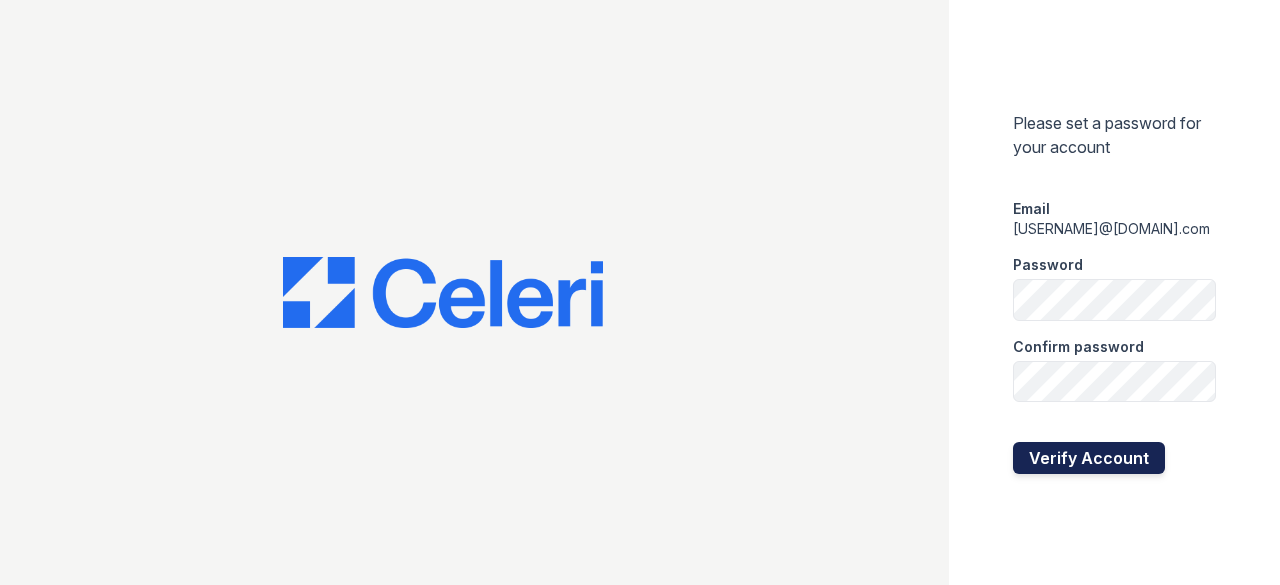 click on "Verify Account" at bounding box center (1089, 458) 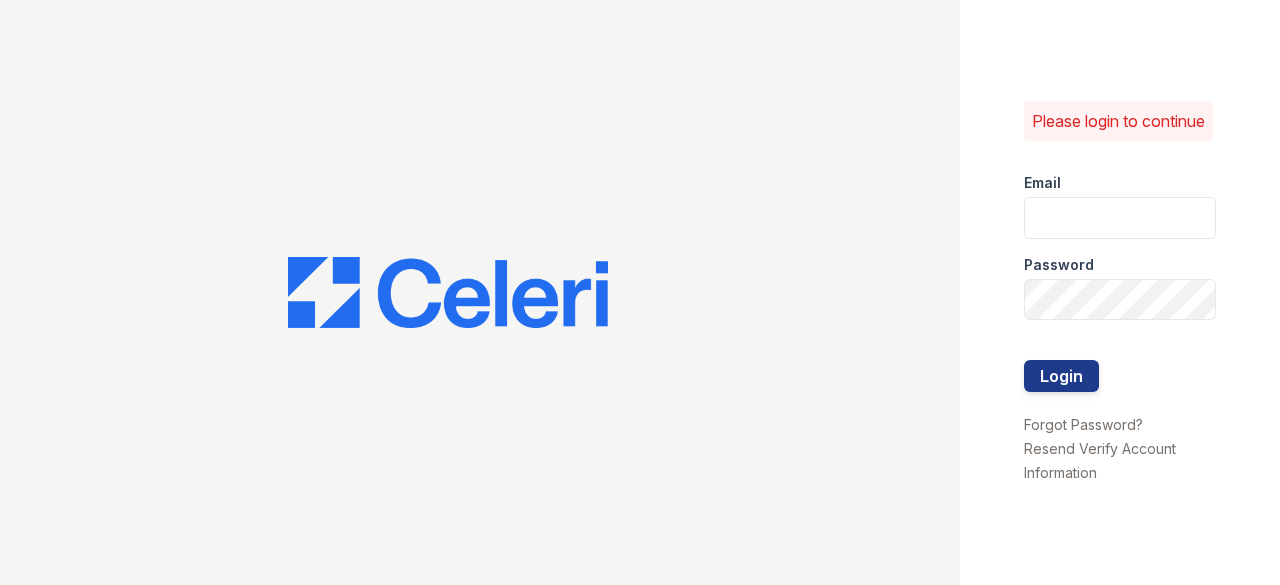 scroll, scrollTop: 0, scrollLeft: 0, axis: both 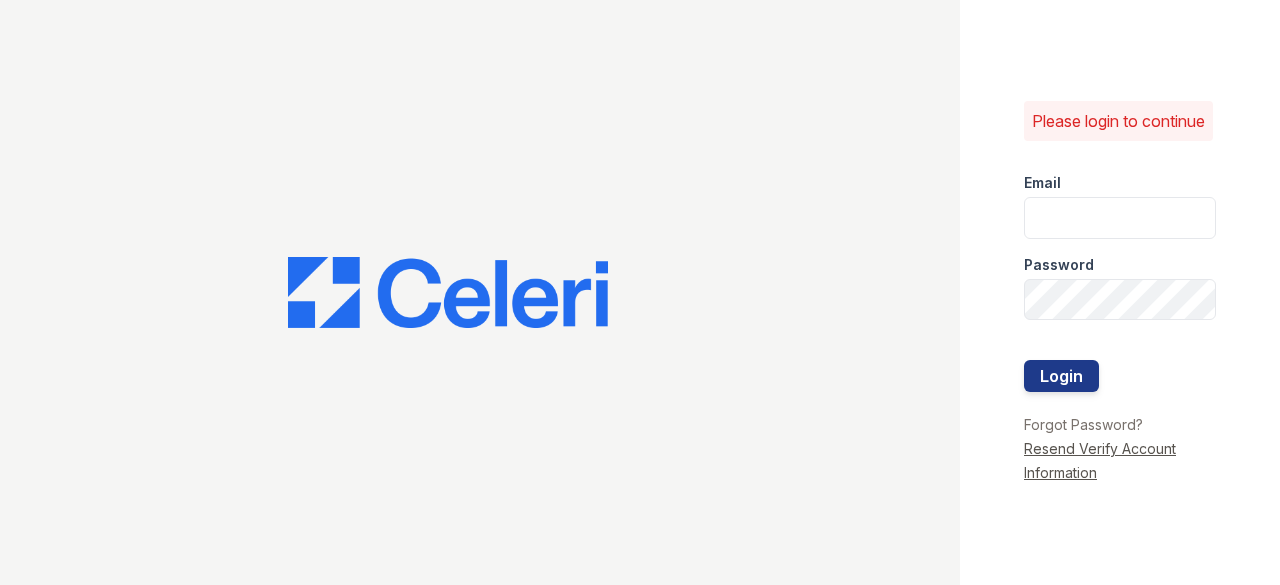 click on "Resend Verify Account Information" at bounding box center (1100, 460) 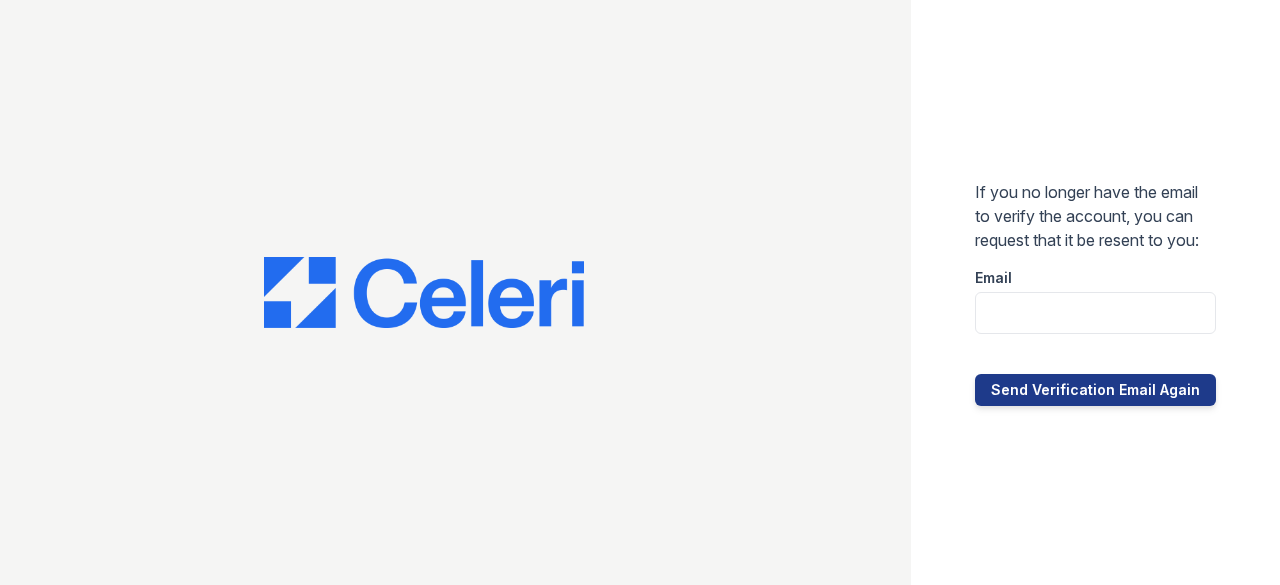 click at bounding box center (1095, 354) 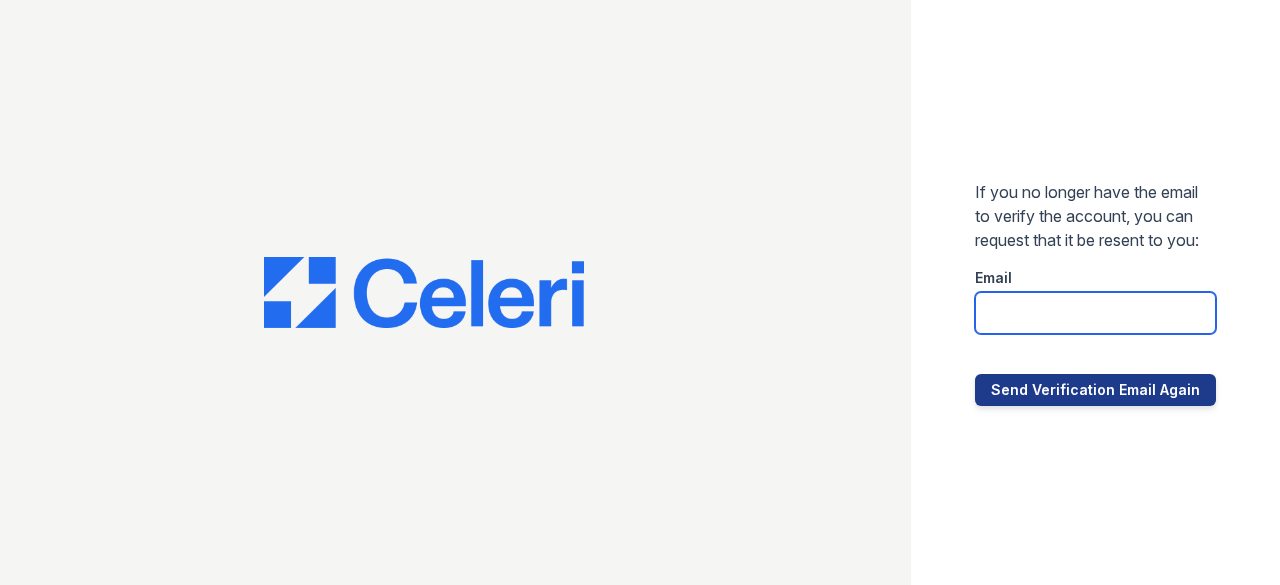 click at bounding box center (1095, 313) 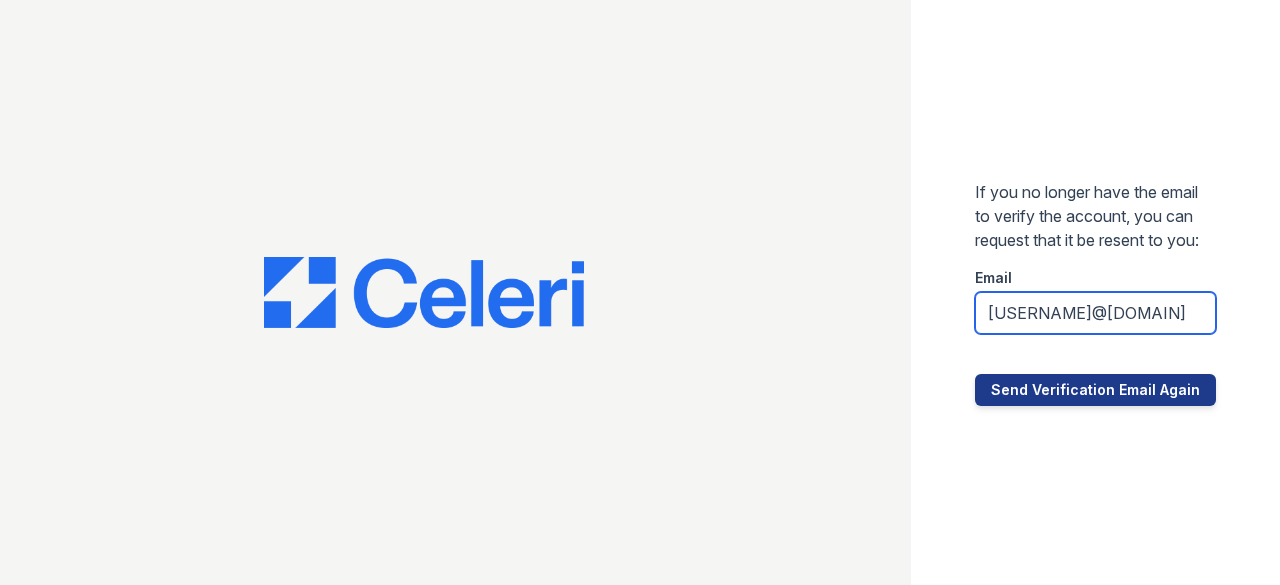 scroll, scrollTop: 0, scrollLeft: 24, axis: horizontal 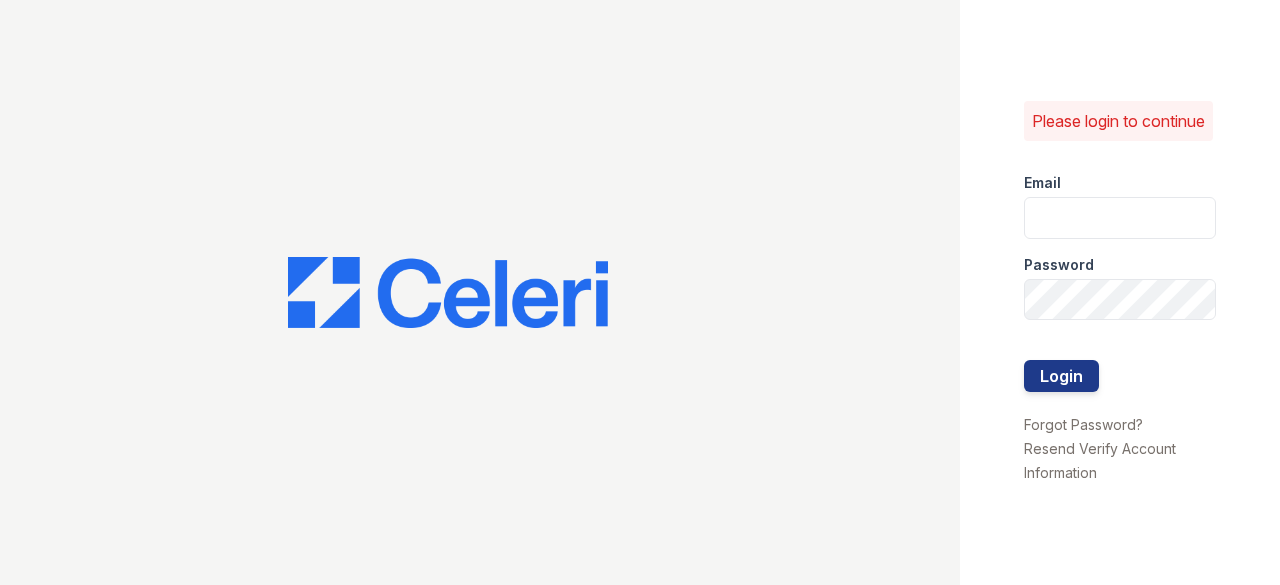 drag, startPoint x: 1059, startPoint y: 213, endPoint x: 1234, endPoint y: 294, distance: 192.83672 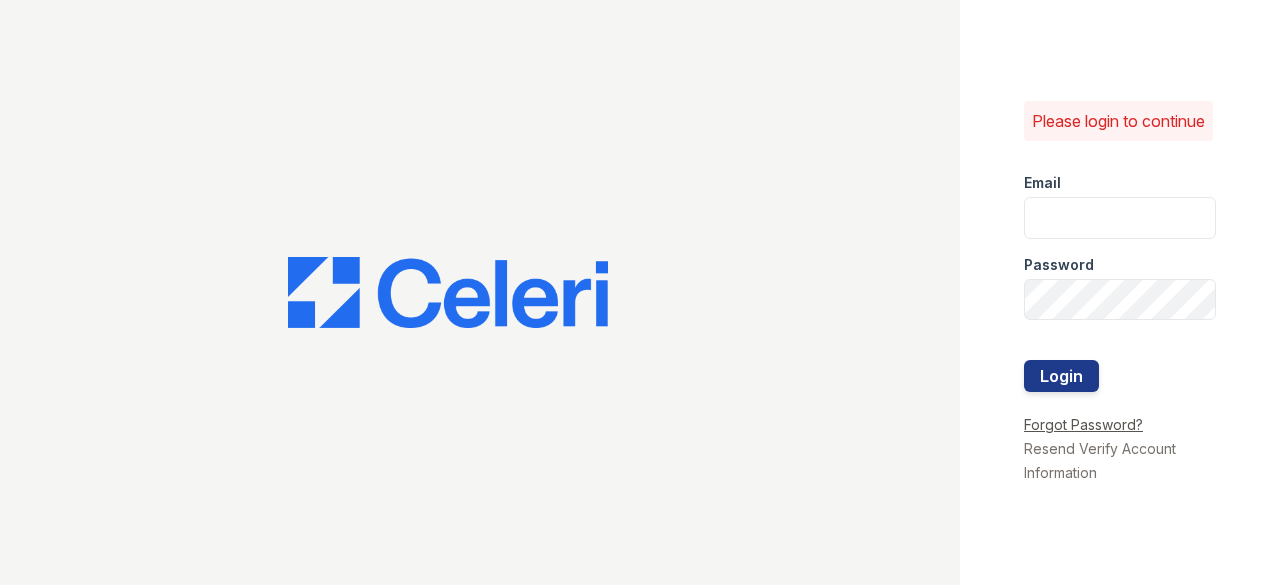 click on "Forgot Password?" at bounding box center (1083, 424) 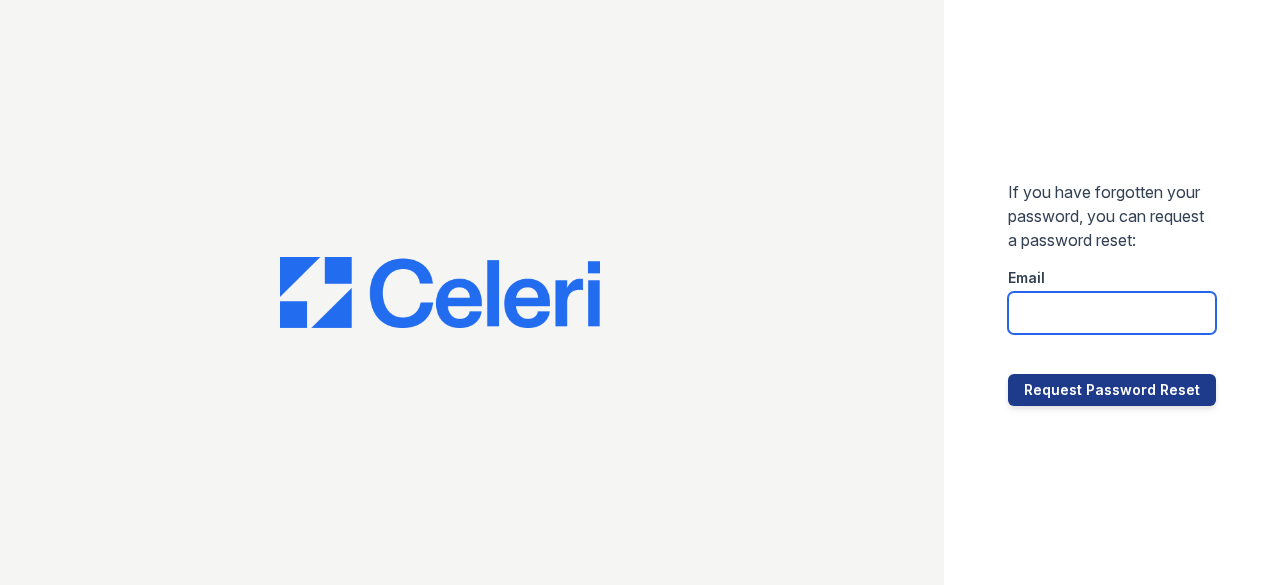 click at bounding box center (1112, 313) 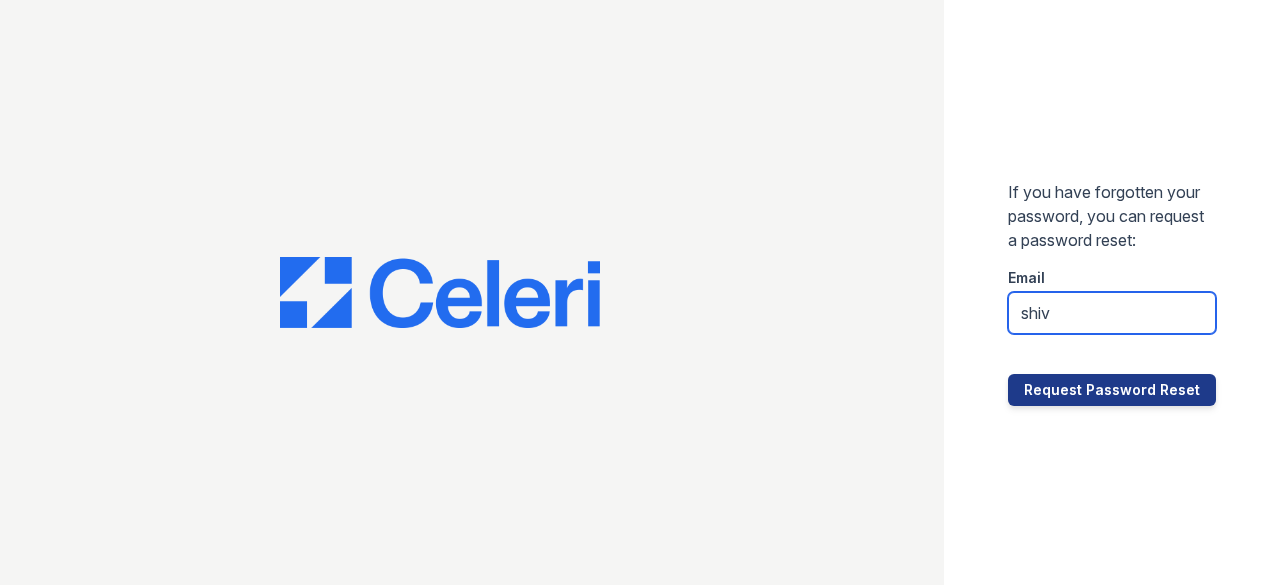 type on "shivaanee.shah@greystar.com" 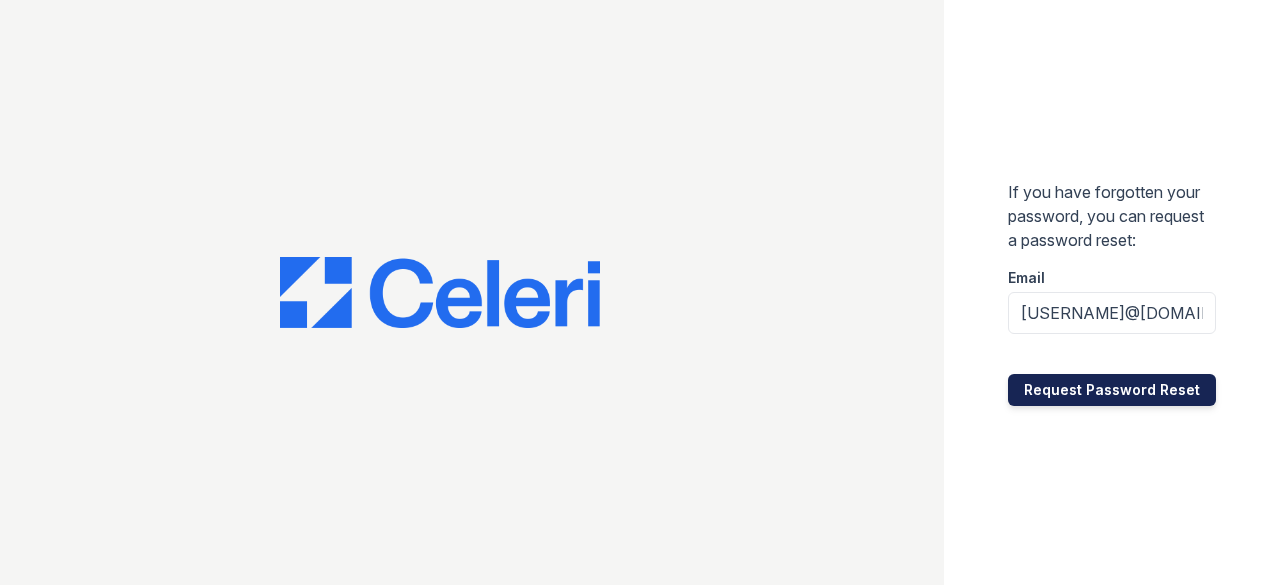 click on "Request Password Reset" at bounding box center (1112, 390) 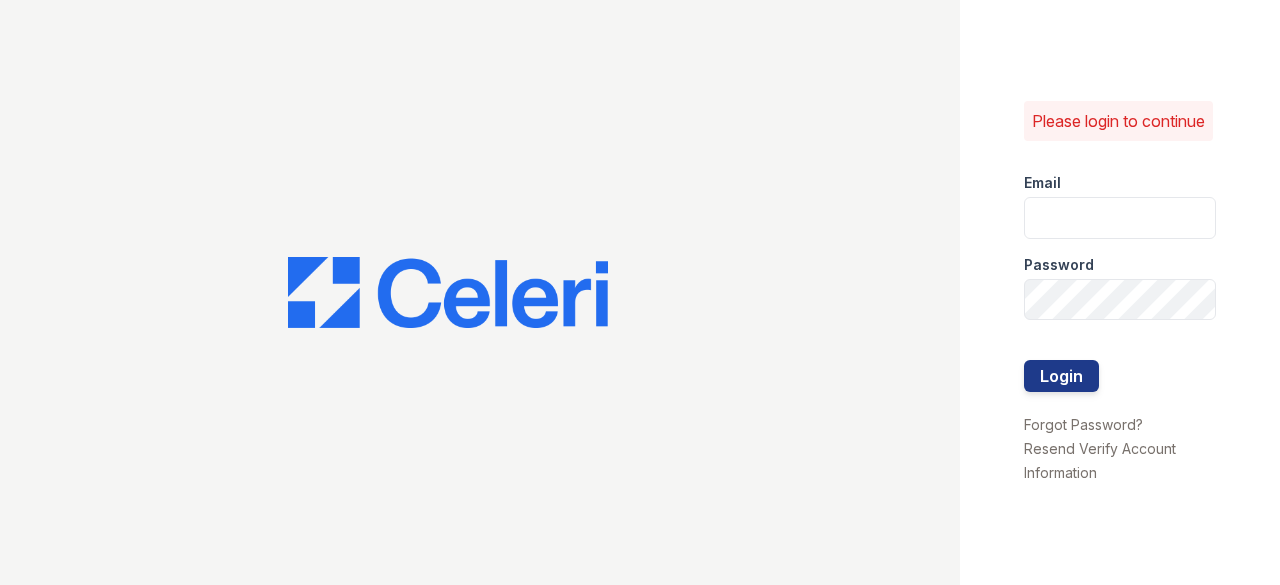 scroll, scrollTop: 0, scrollLeft: 0, axis: both 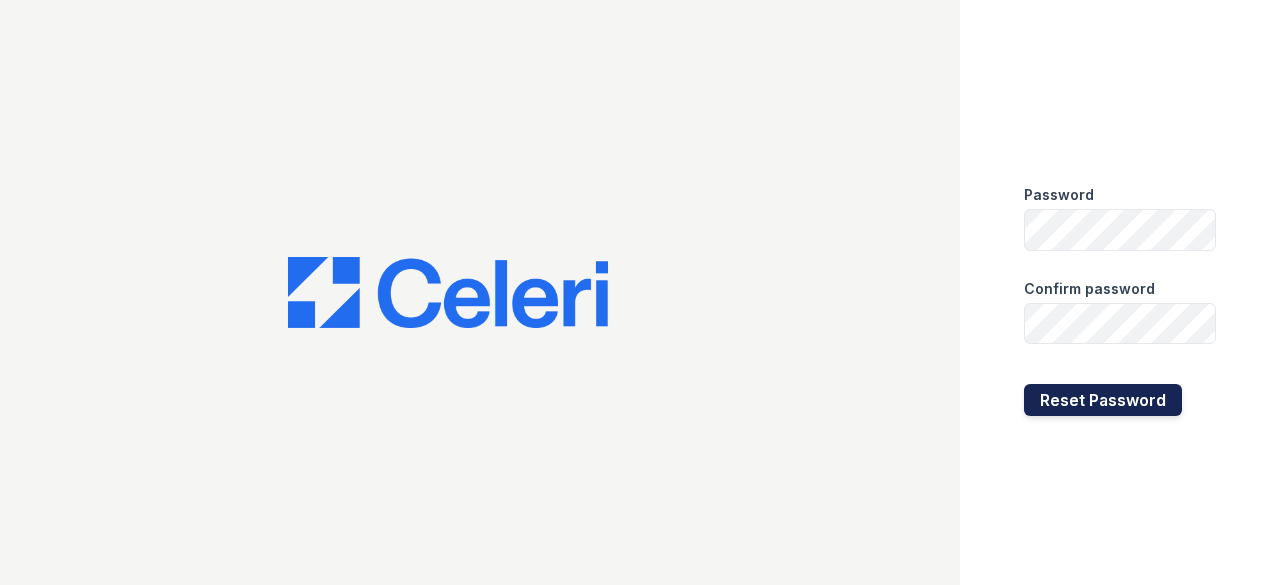 click on "Reset Password" at bounding box center [1103, 400] 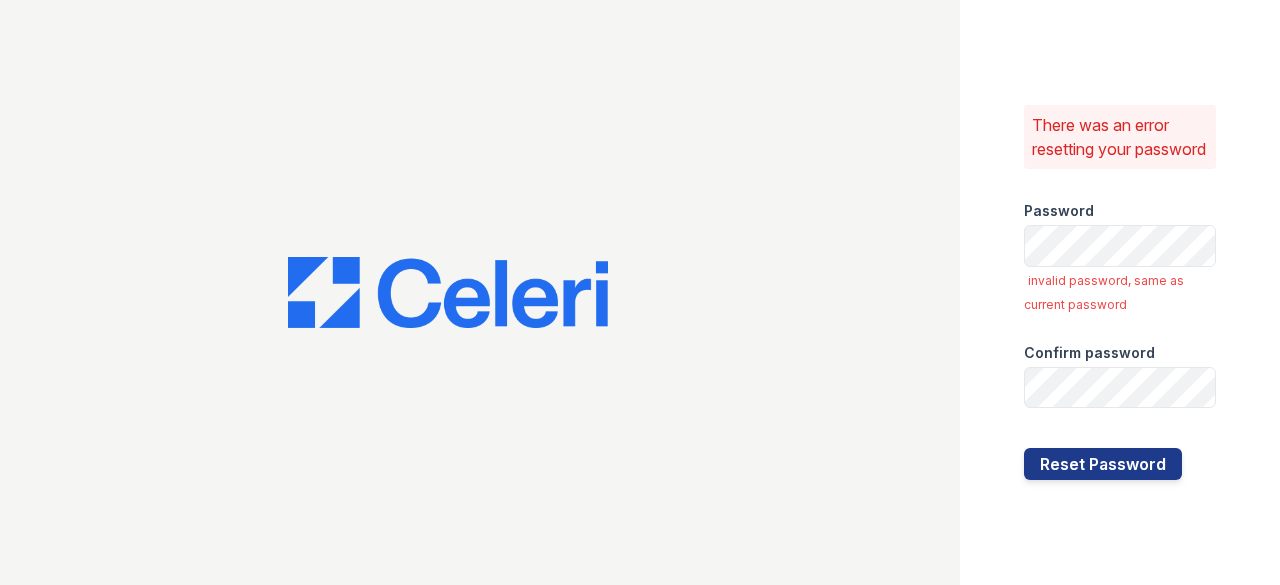 scroll, scrollTop: 0, scrollLeft: 0, axis: both 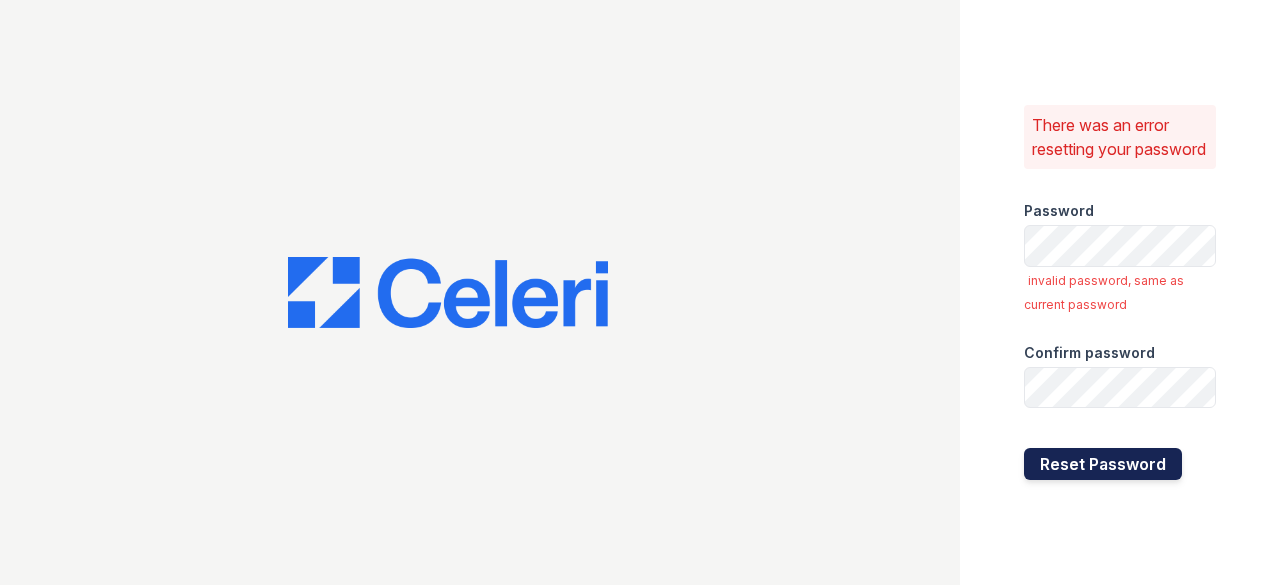 click on "Reset Password" at bounding box center [1103, 464] 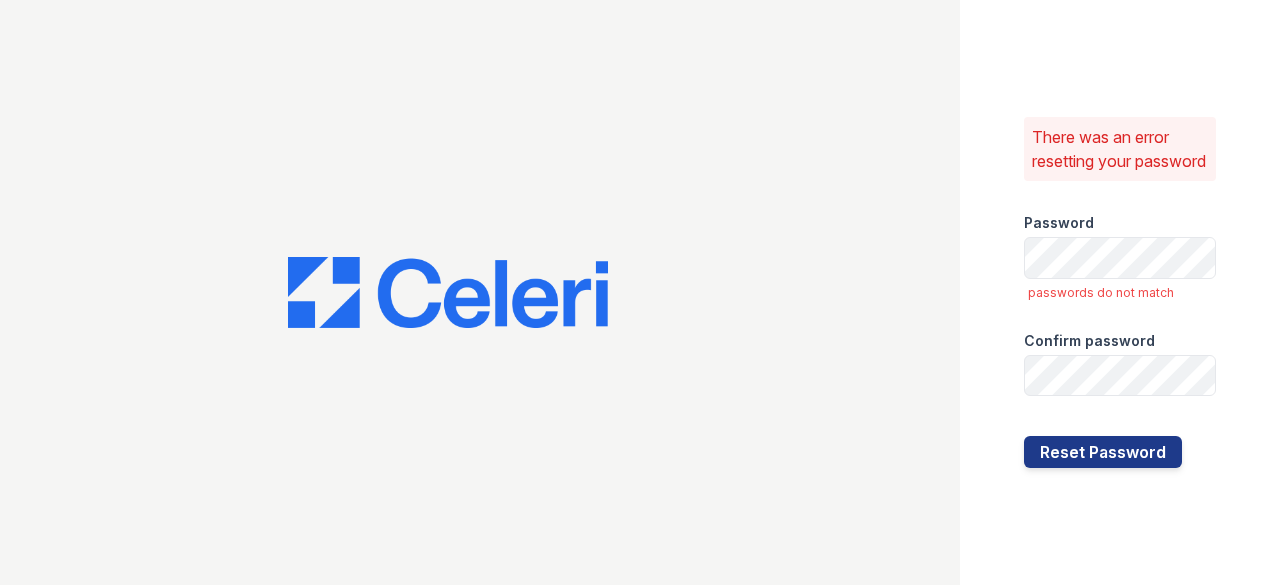scroll, scrollTop: 0, scrollLeft: 0, axis: both 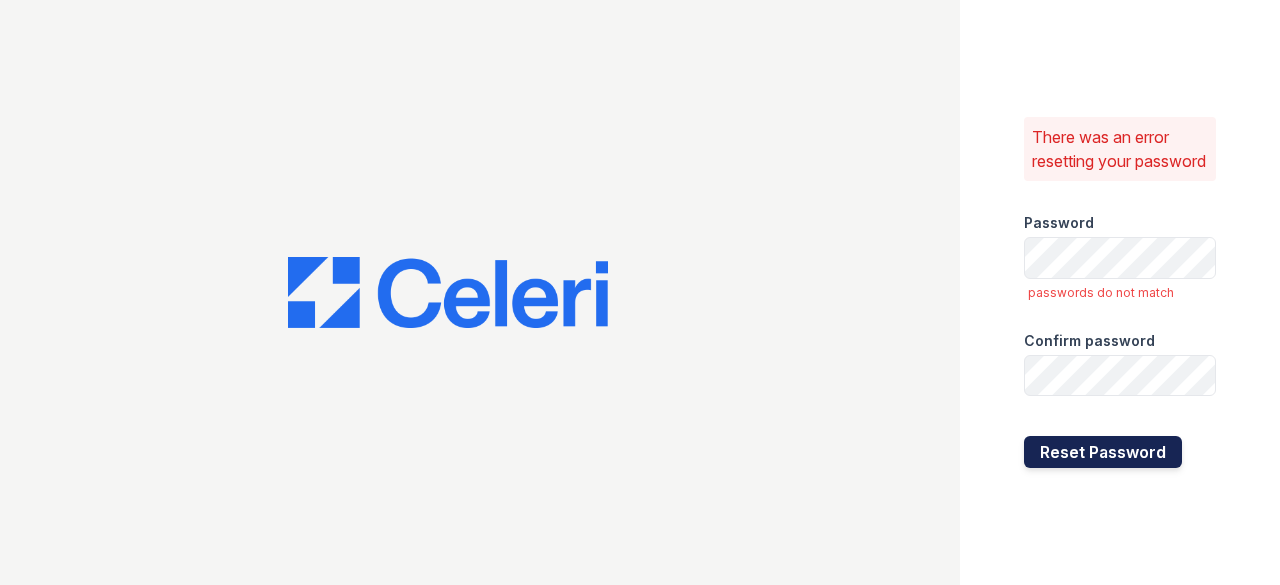 click on "Reset Password" at bounding box center (1103, 452) 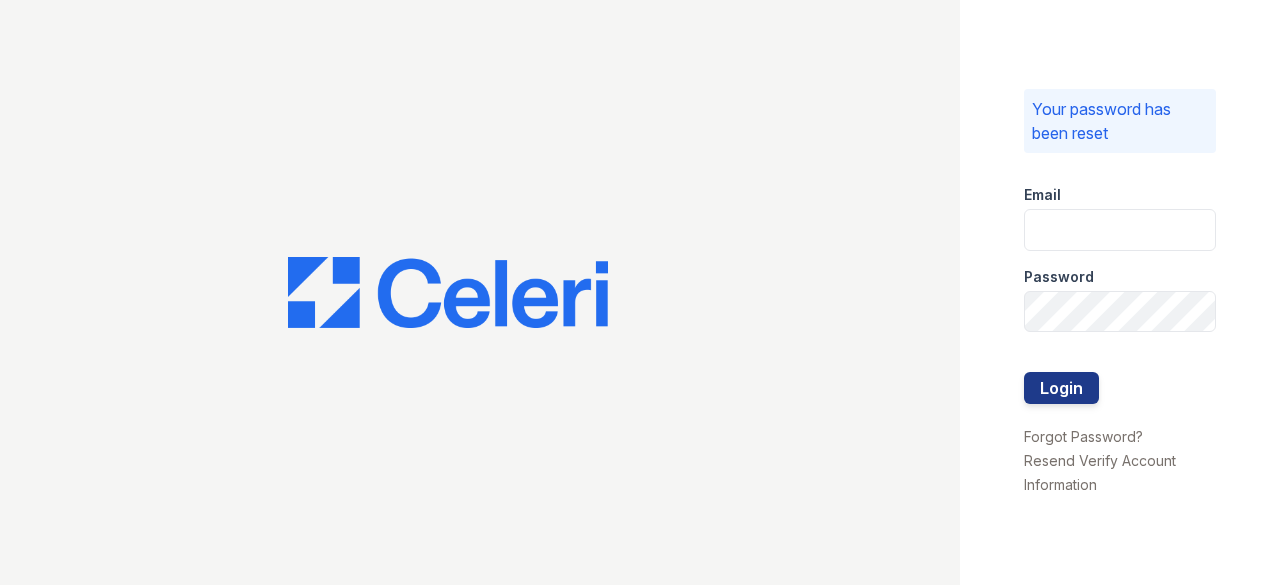 scroll, scrollTop: 0, scrollLeft: 0, axis: both 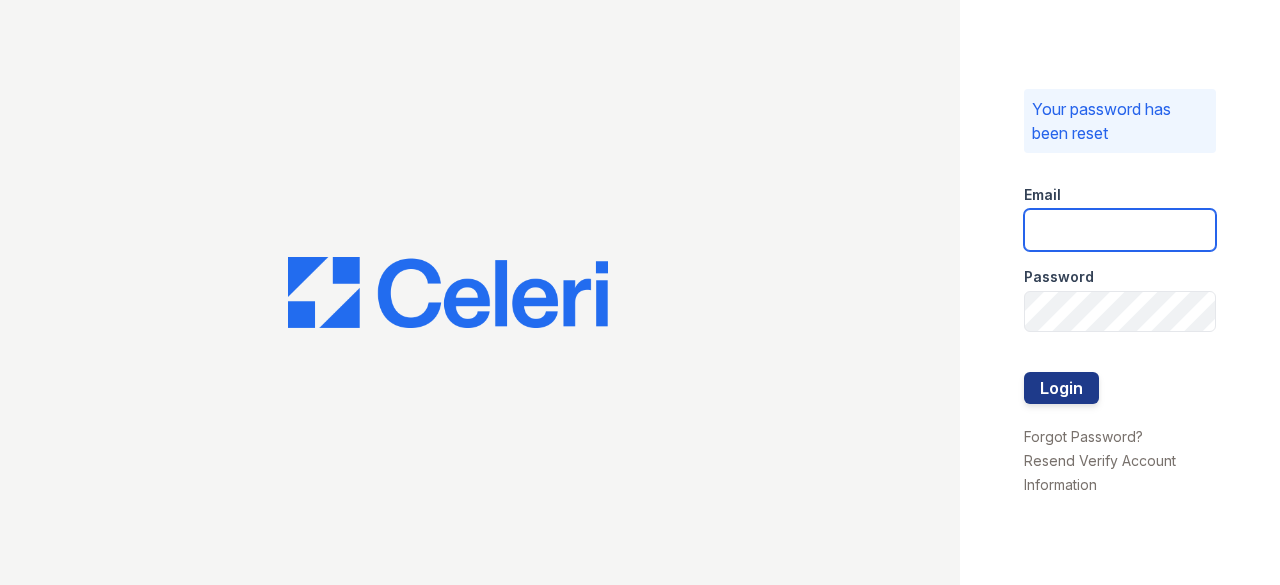 click at bounding box center (1120, 230) 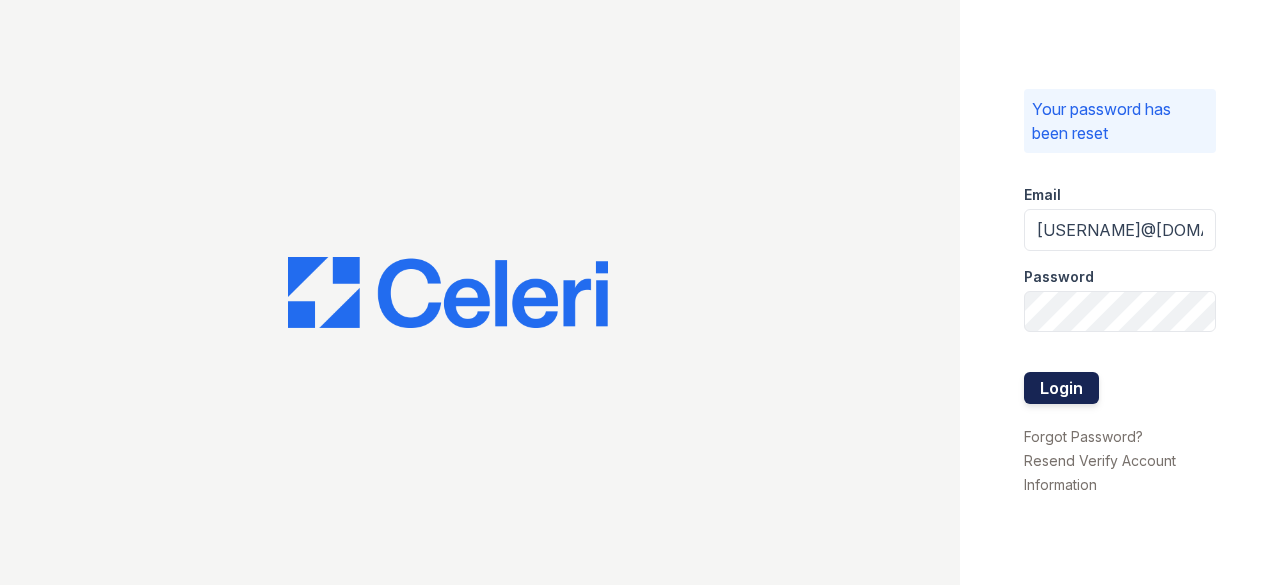 click on "Login" at bounding box center (1061, 388) 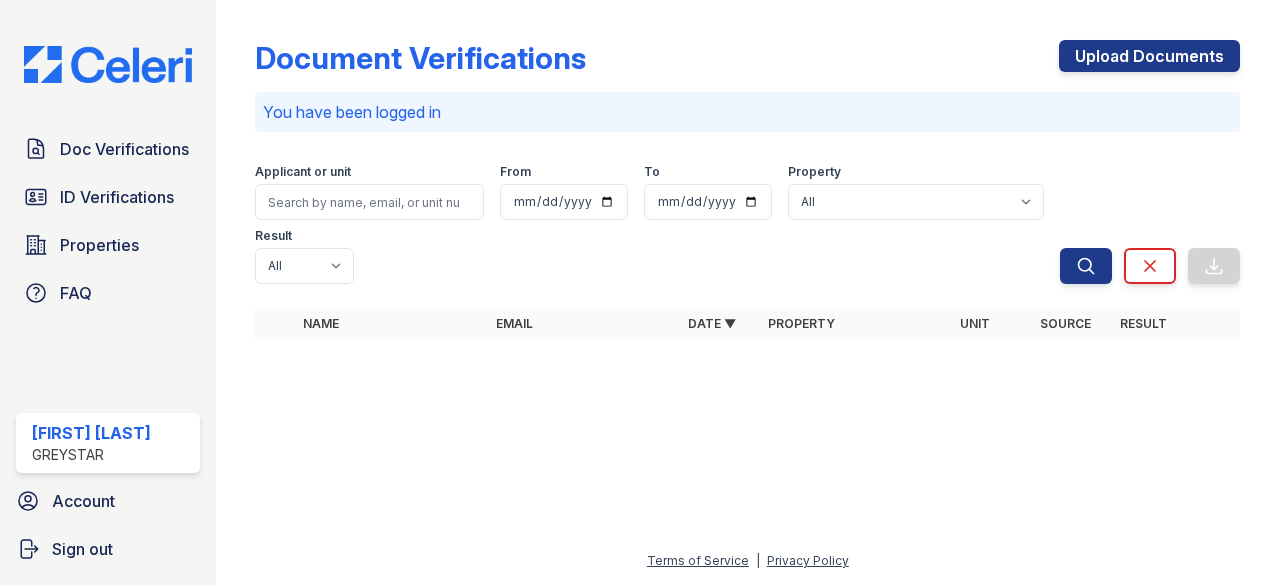 scroll, scrollTop: 0, scrollLeft: 0, axis: both 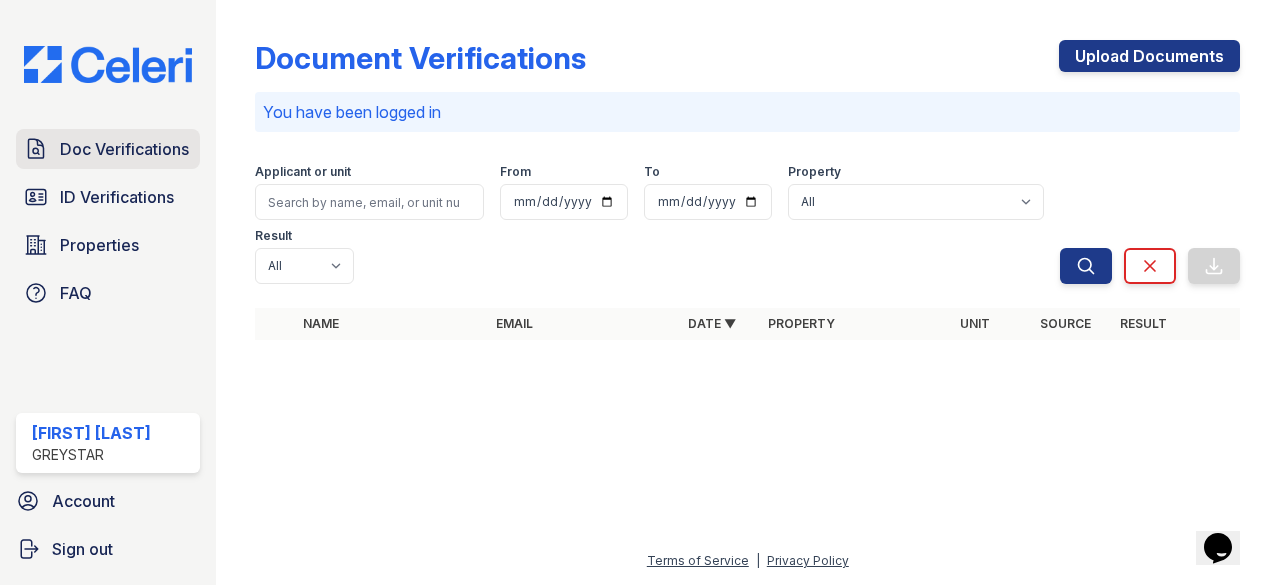 click on "Doc Verifications" at bounding box center [124, 149] 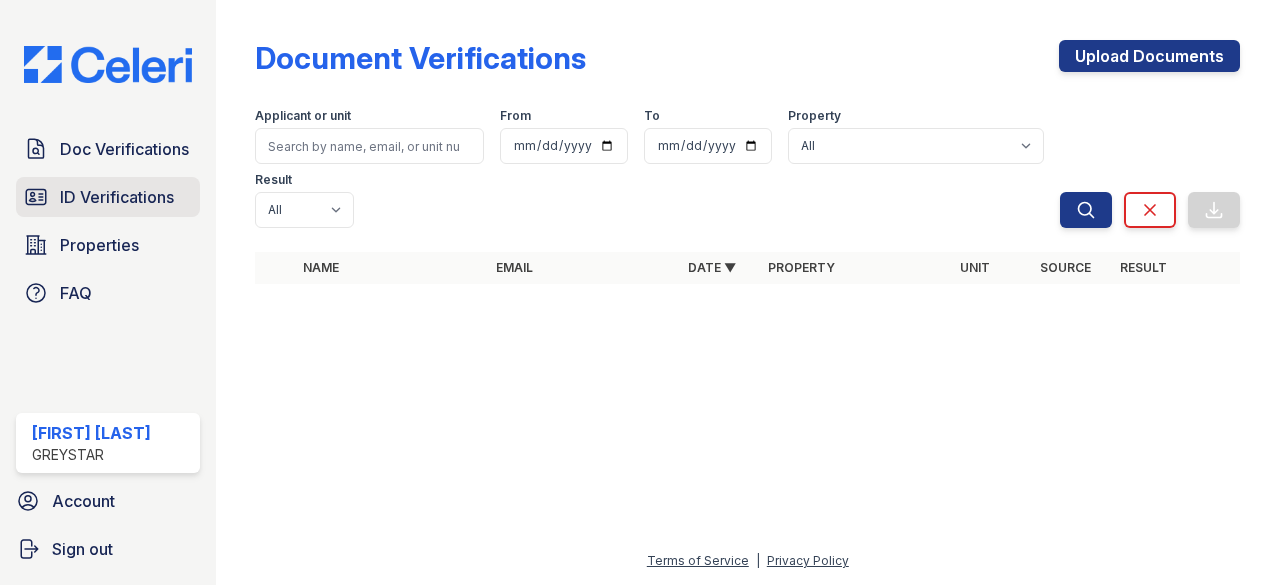 click on "ID Verifications" at bounding box center [108, 197] 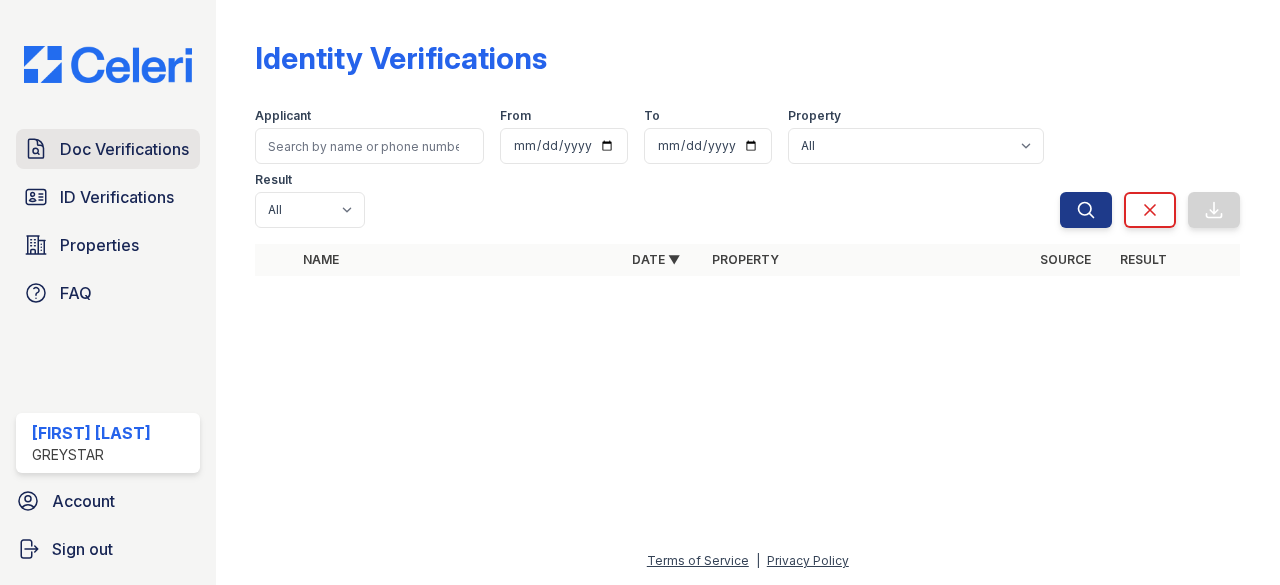 click on "Doc Verifications" at bounding box center [124, 149] 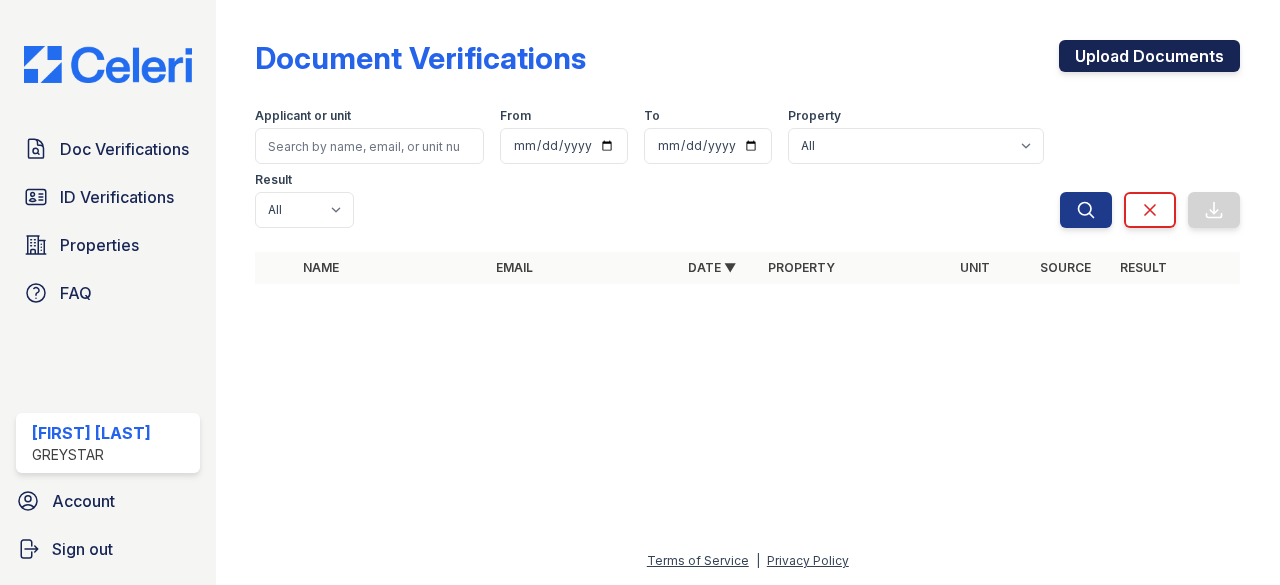 click on "Upload Documents" at bounding box center [1149, 56] 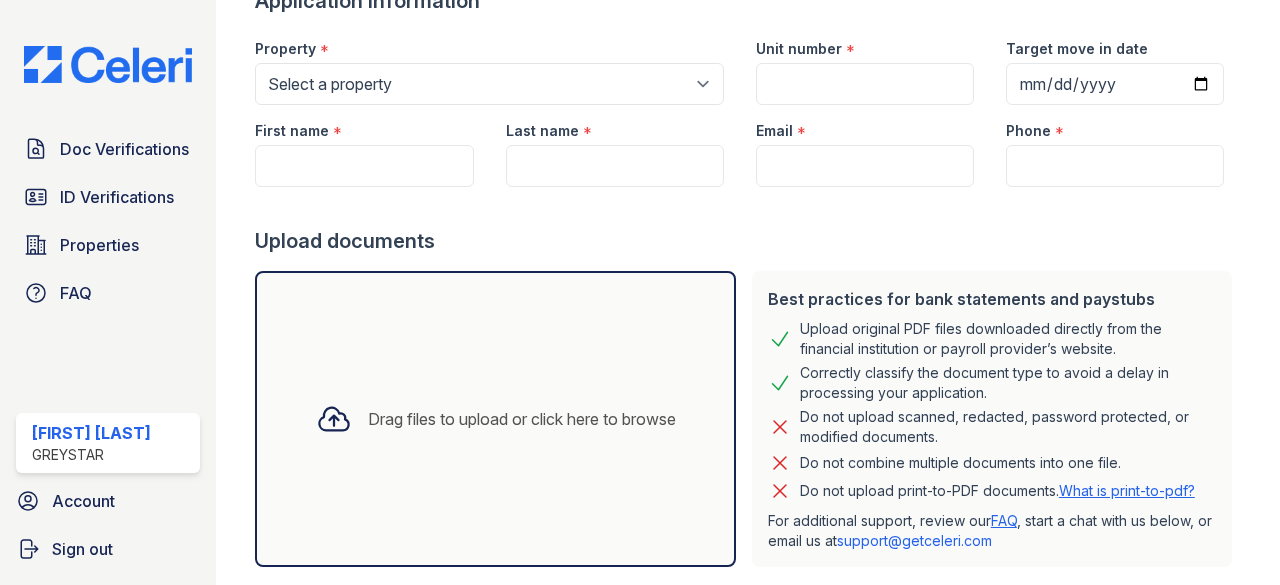 scroll, scrollTop: 97, scrollLeft: 0, axis: vertical 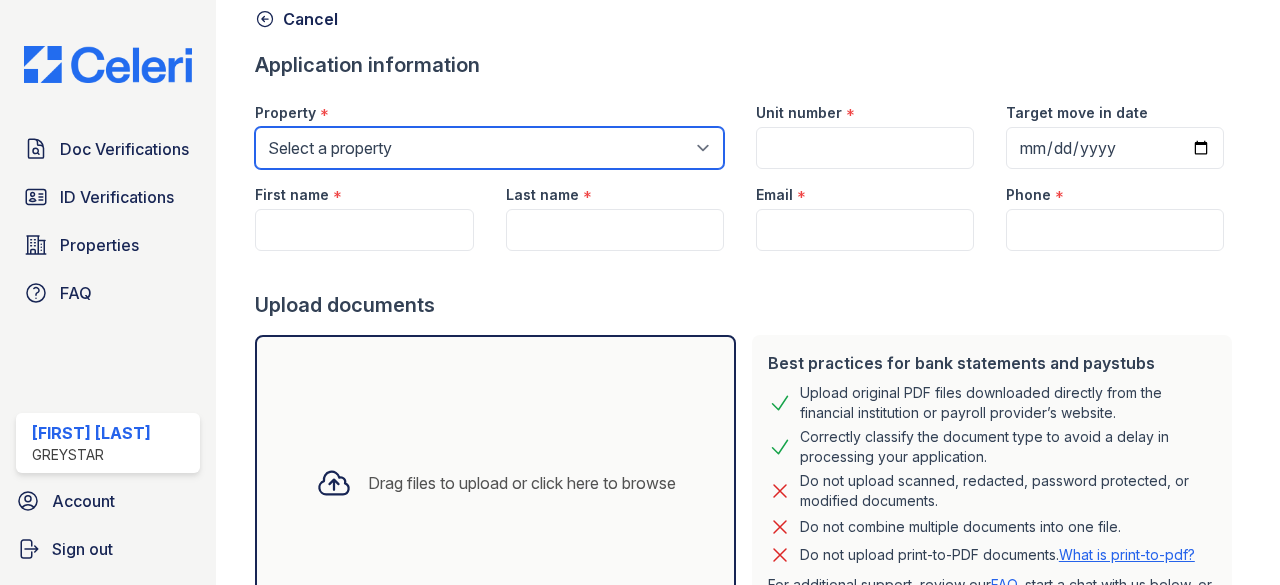 click on "Select a property
The Grand
The Station" at bounding box center [489, 148] 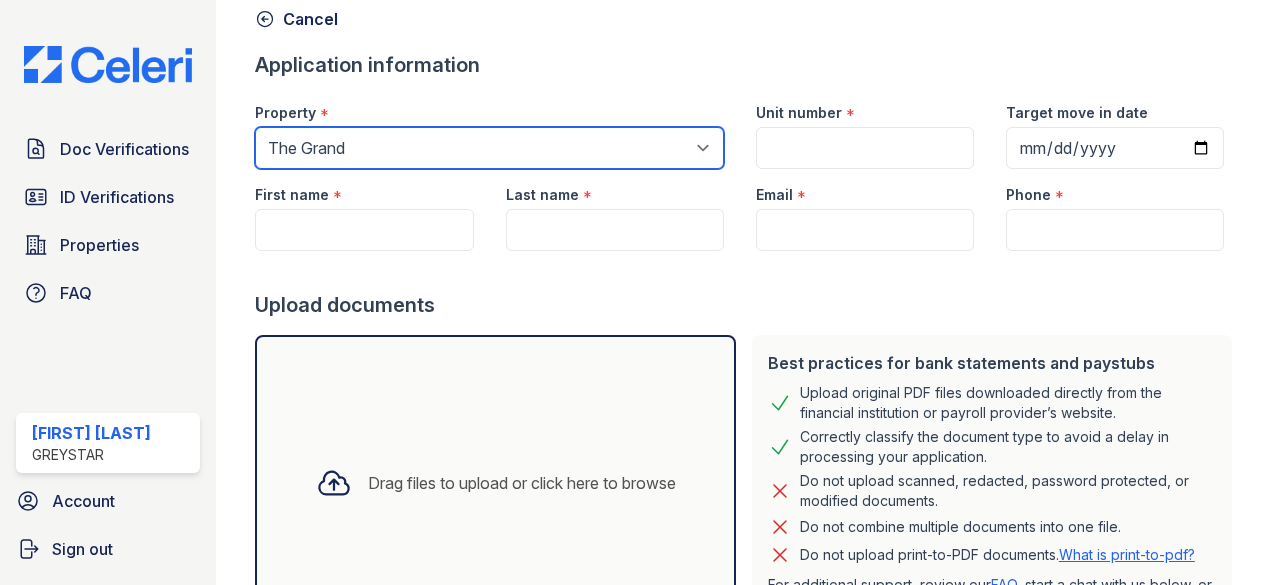 click on "Select a property
The Grand
The Station" at bounding box center (489, 148) 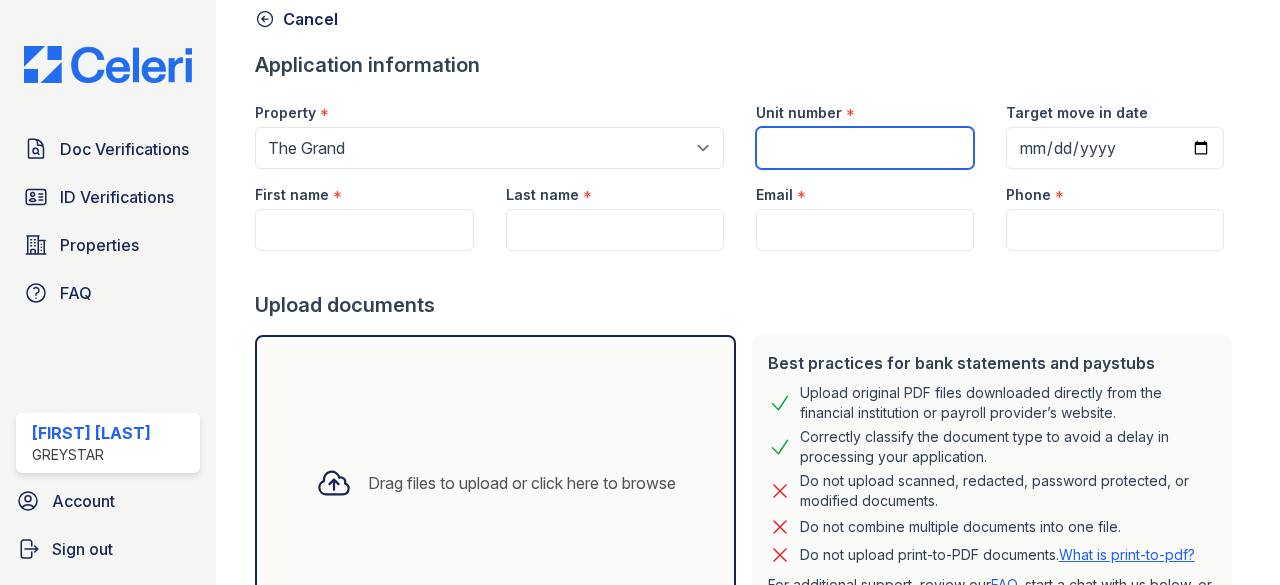 click on "Unit number" at bounding box center [865, 148] 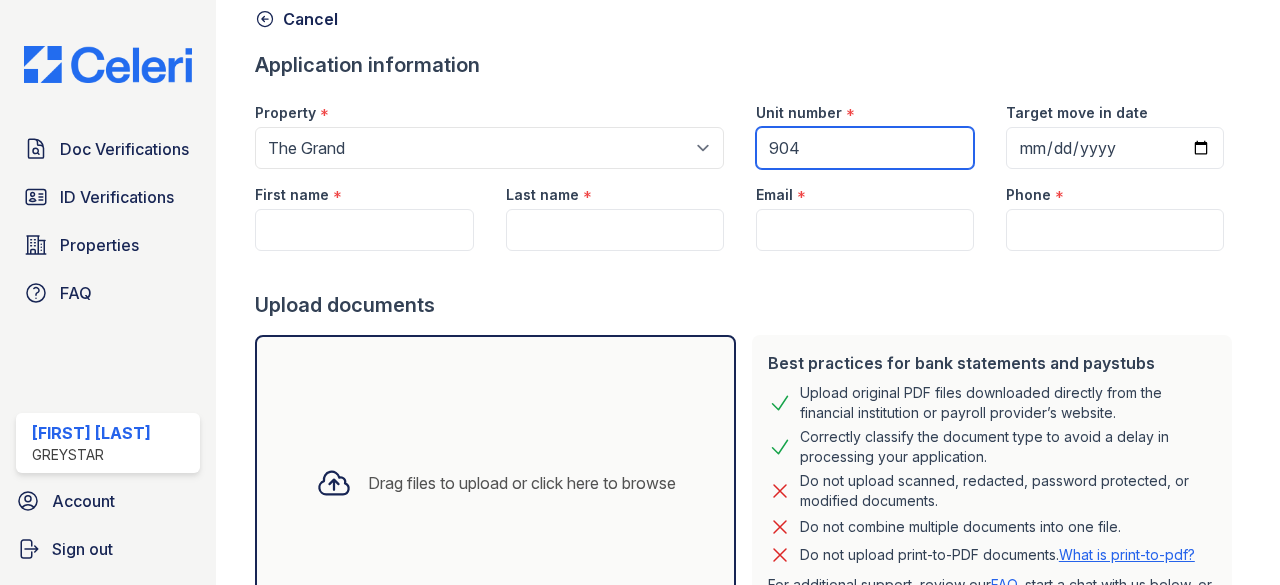 type on "904" 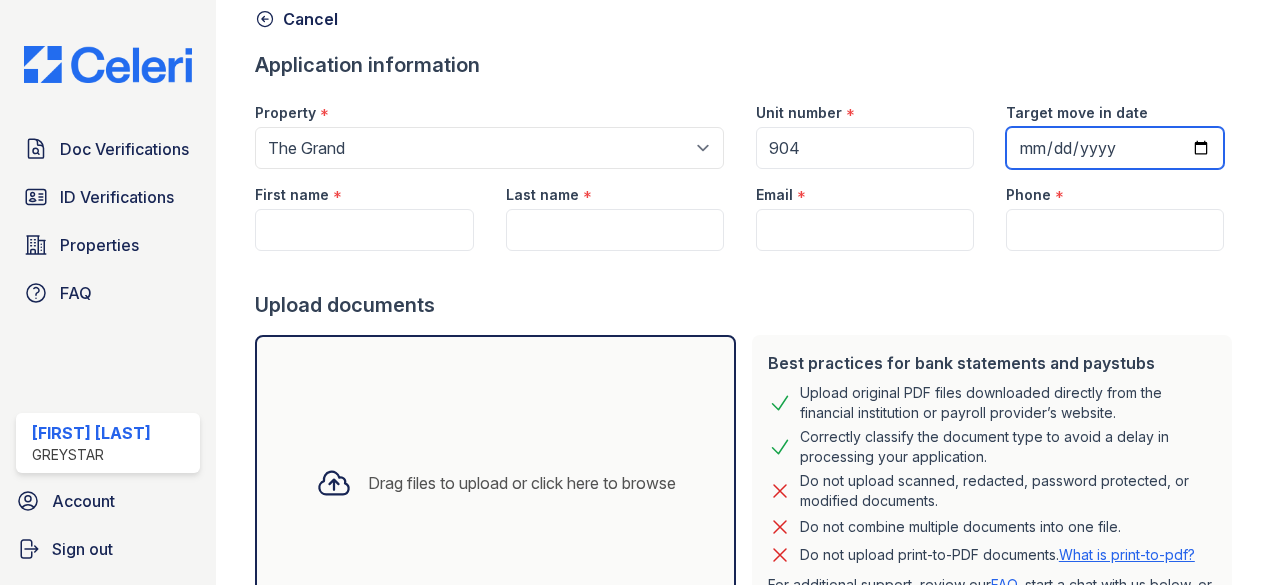 click on "Target move in date" at bounding box center [1115, 148] 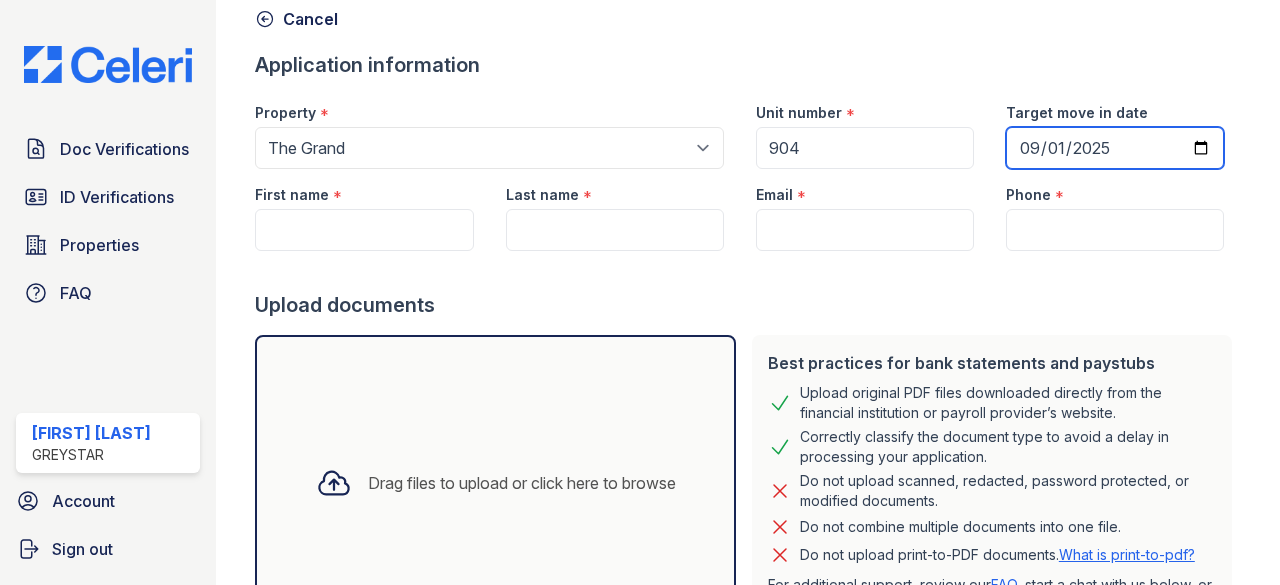 type on "2025-09-01" 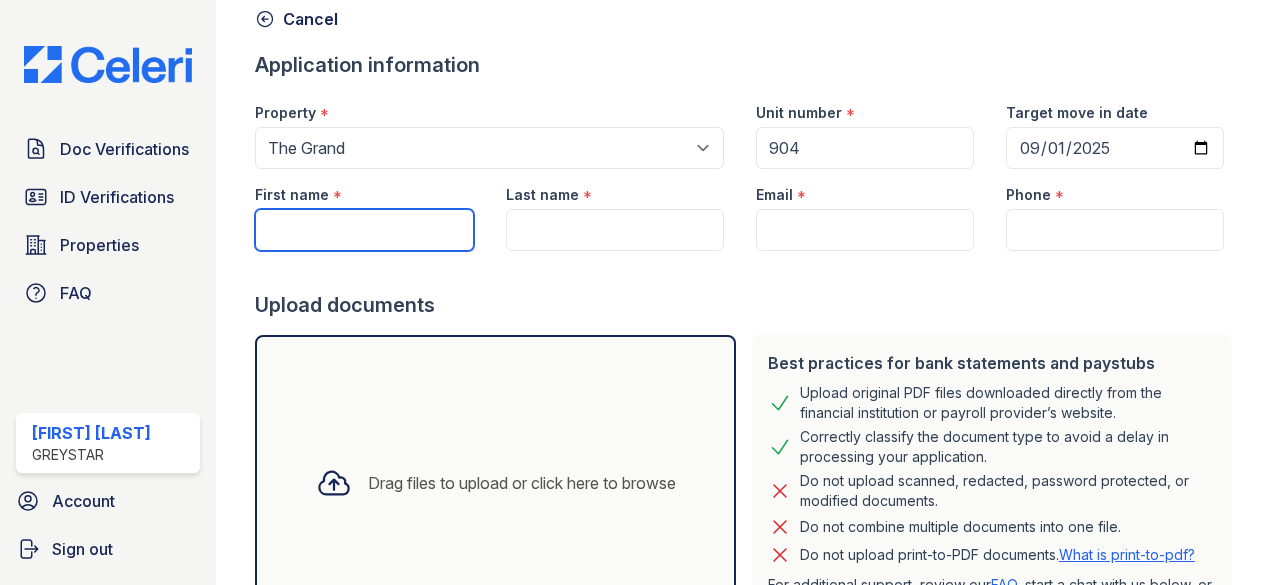 click on "First name" at bounding box center (364, 230) 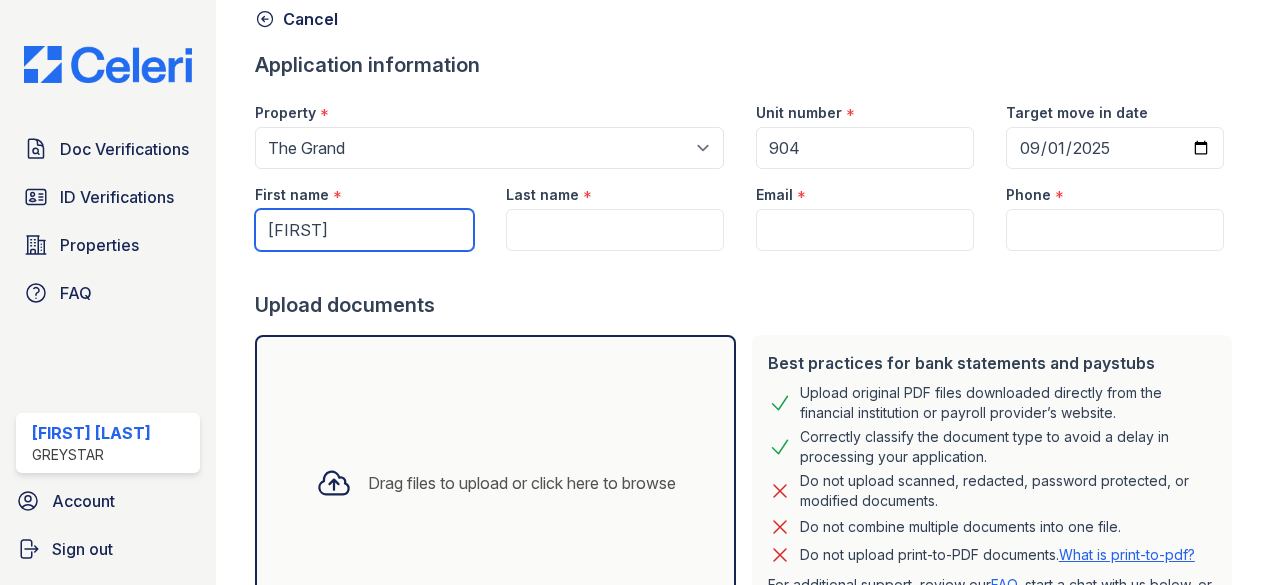 type on "[FIRST]" 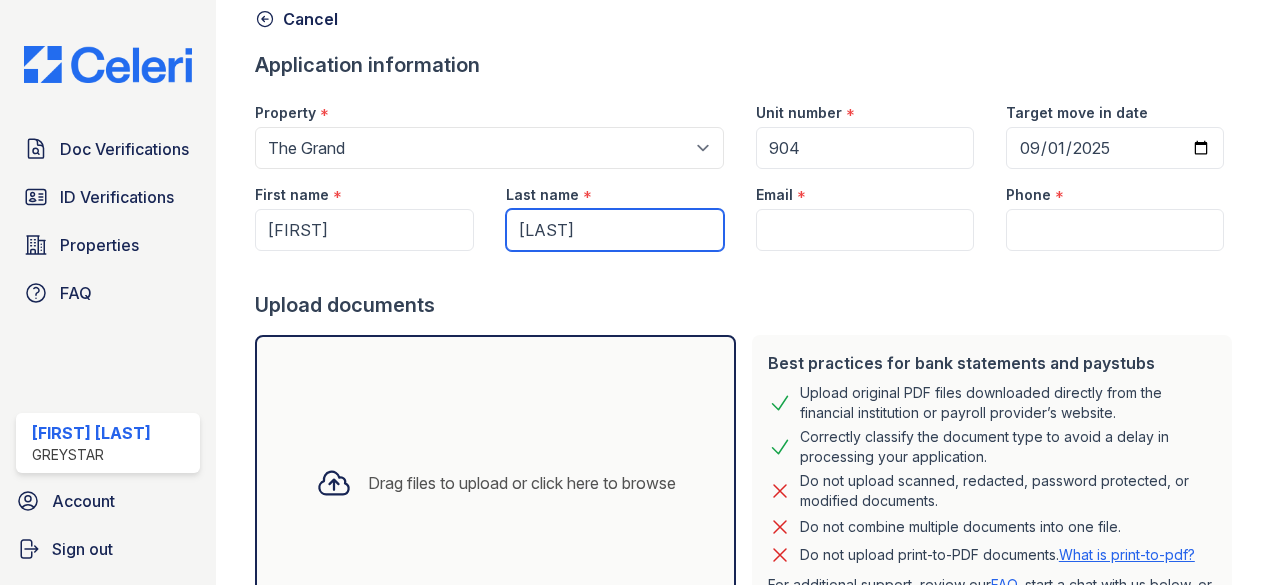 type on "[LAST]" 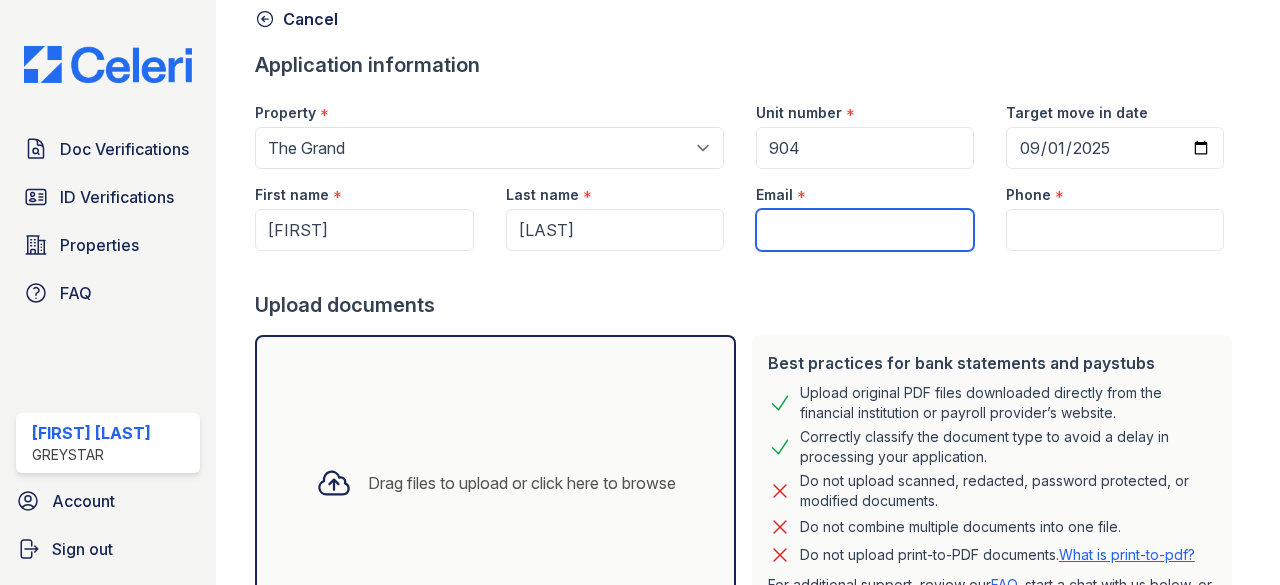 click on "Email" at bounding box center (865, 230) 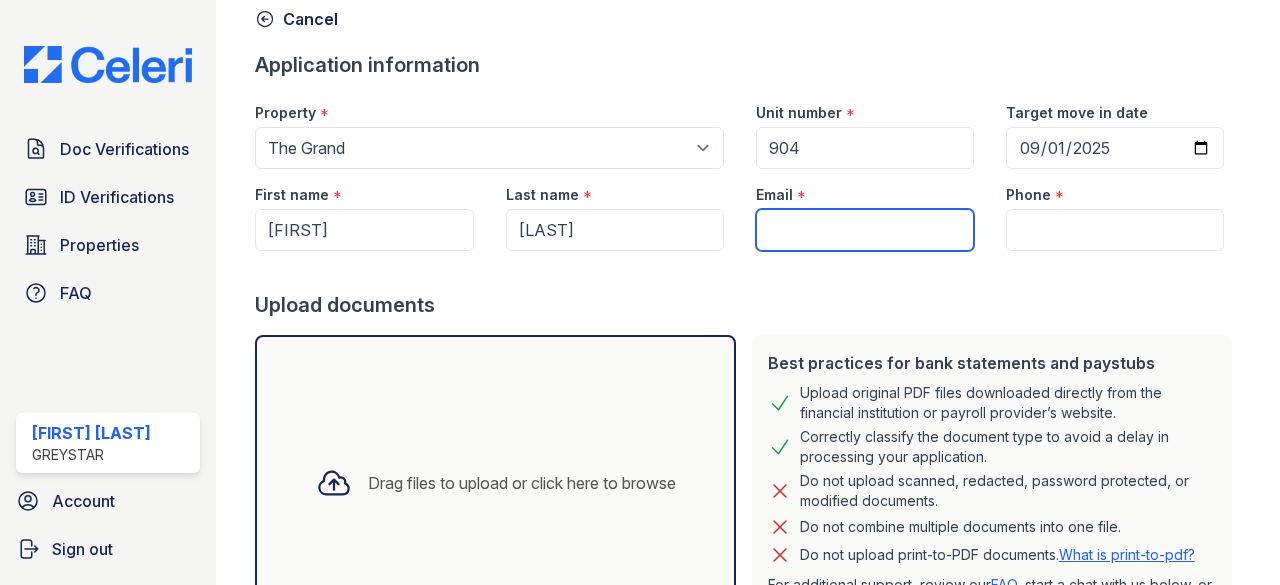 paste on "[EMAIL]" 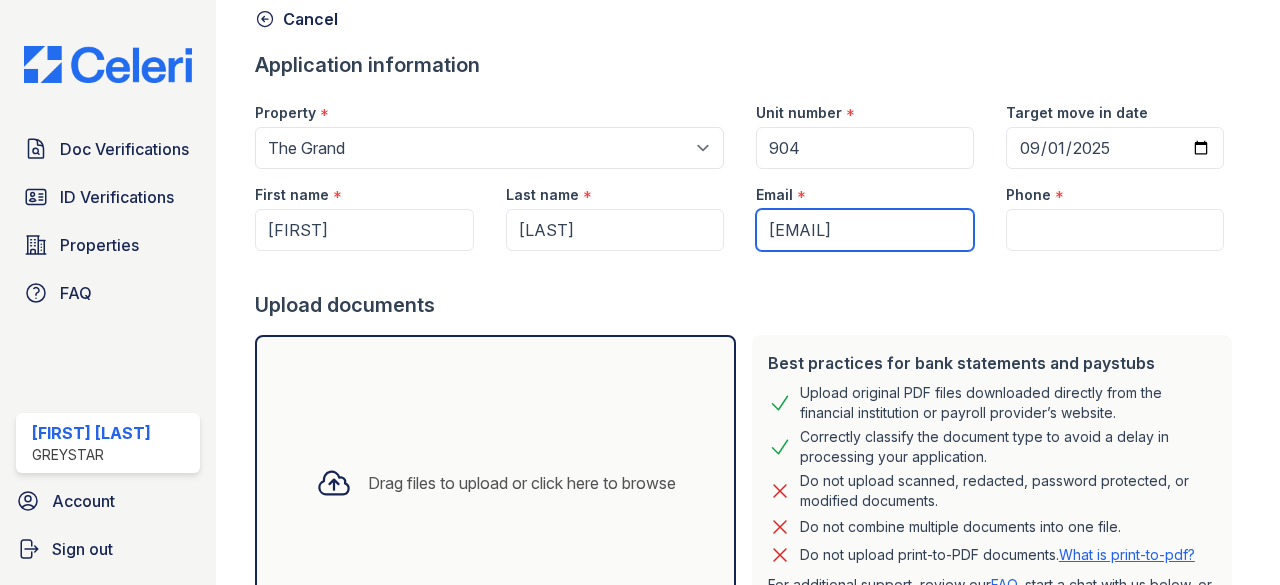 scroll, scrollTop: 0, scrollLeft: 1, axis: horizontal 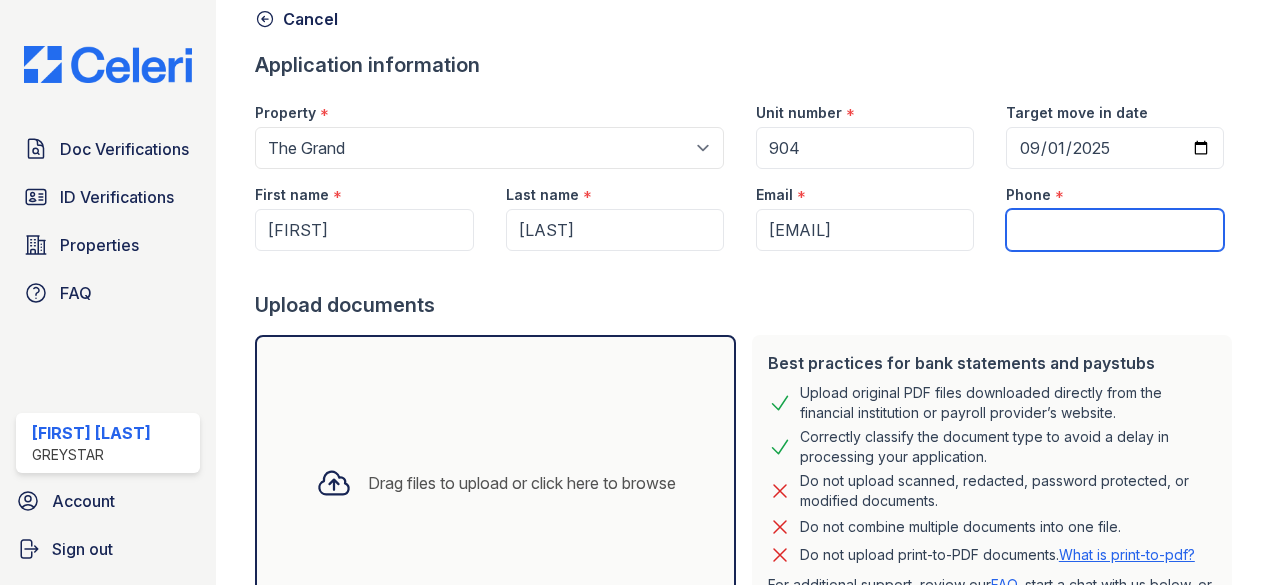 click on "Phone" at bounding box center [1115, 230] 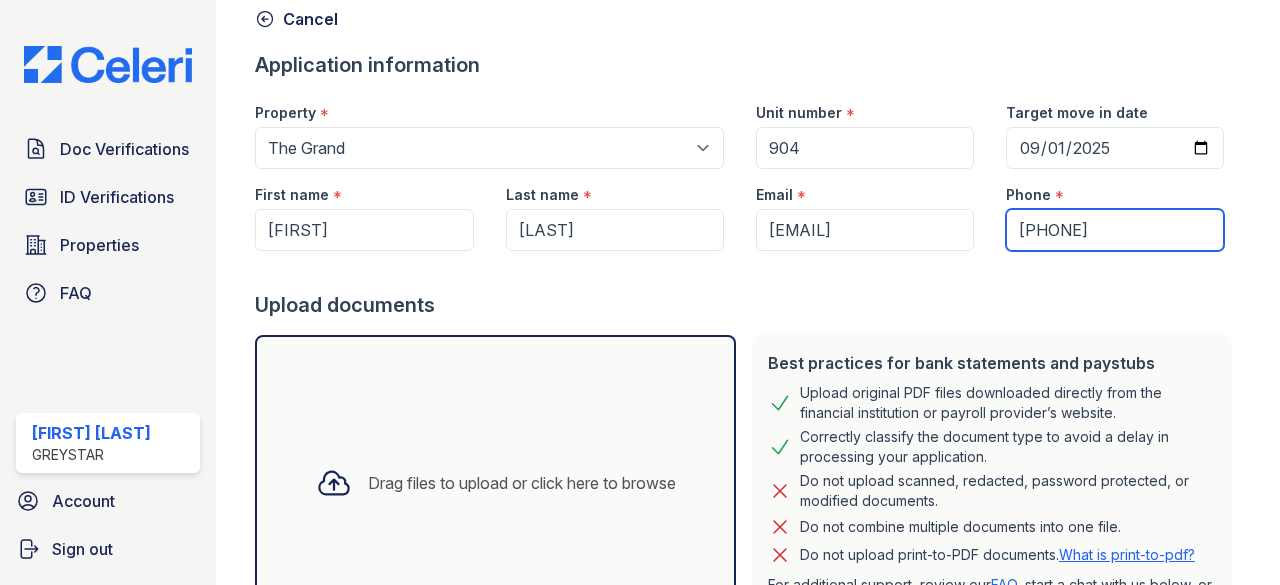 scroll, scrollTop: 269, scrollLeft: 0, axis: vertical 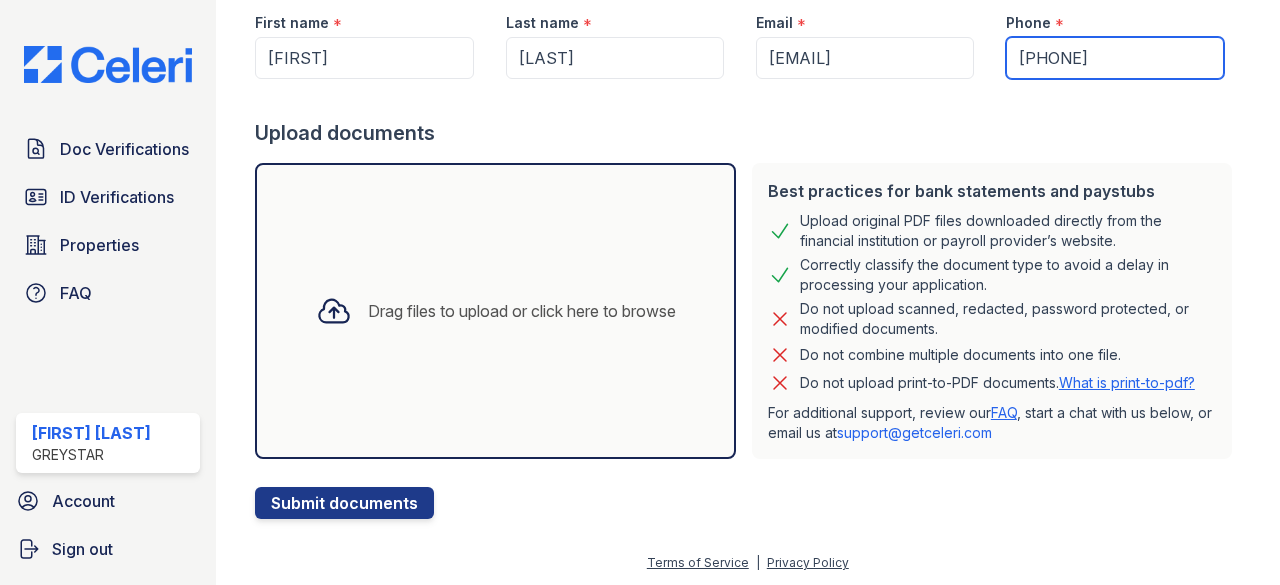 type on "[PHONE]" 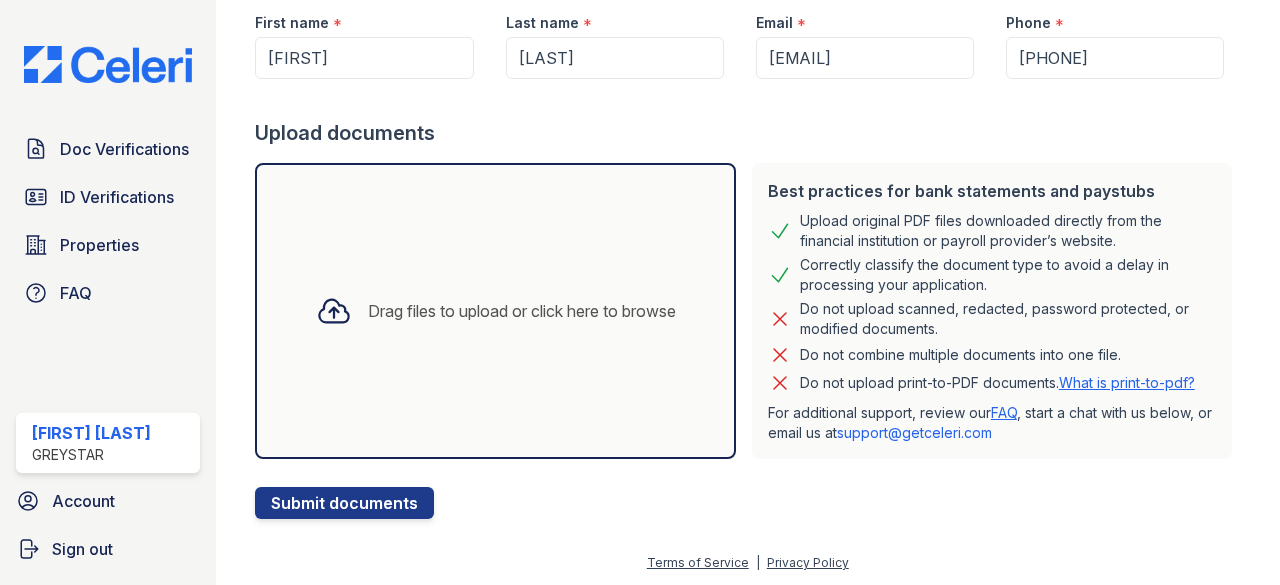 click on "Drag files to upload or click here to browse" at bounding box center (522, 311) 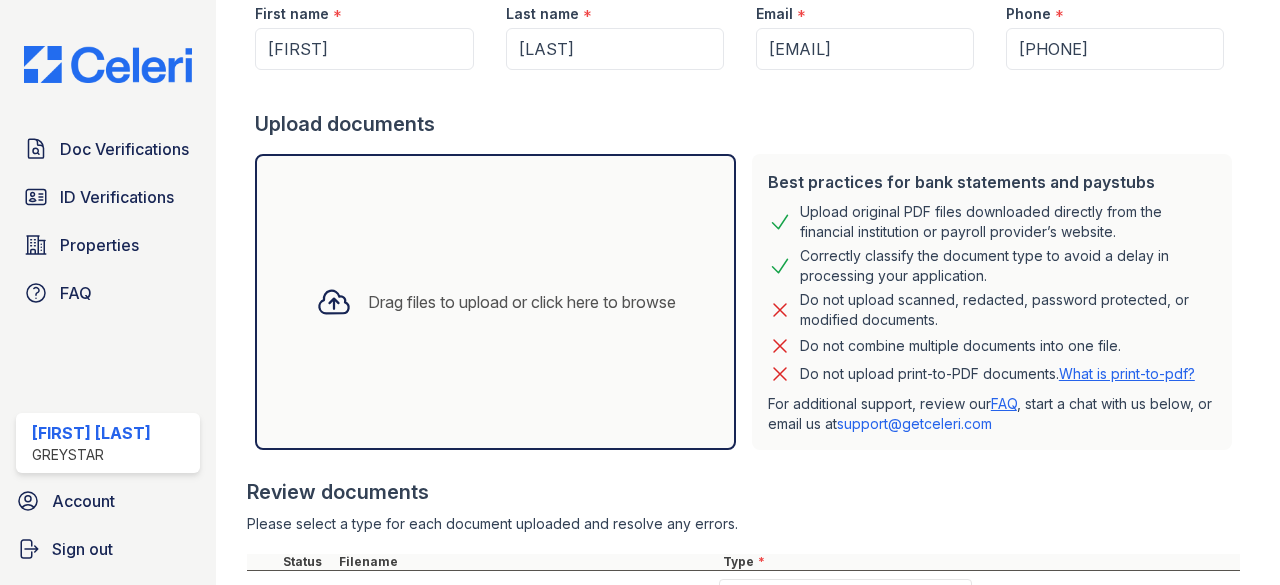 scroll, scrollTop: 456, scrollLeft: 0, axis: vertical 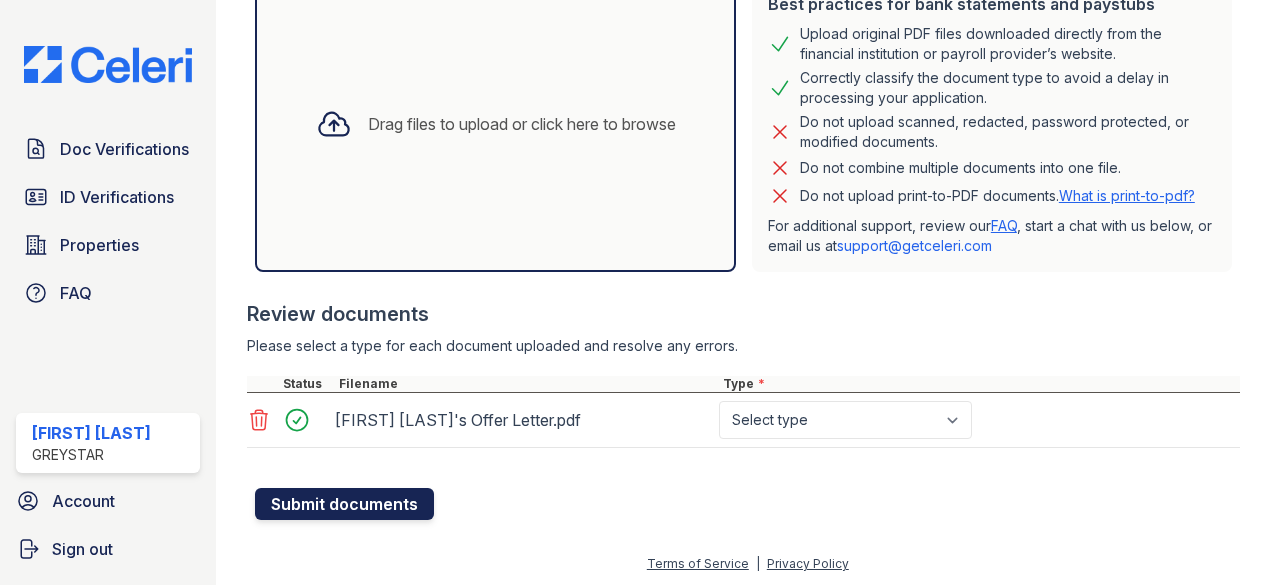 click on "Submit documents" at bounding box center (344, 504) 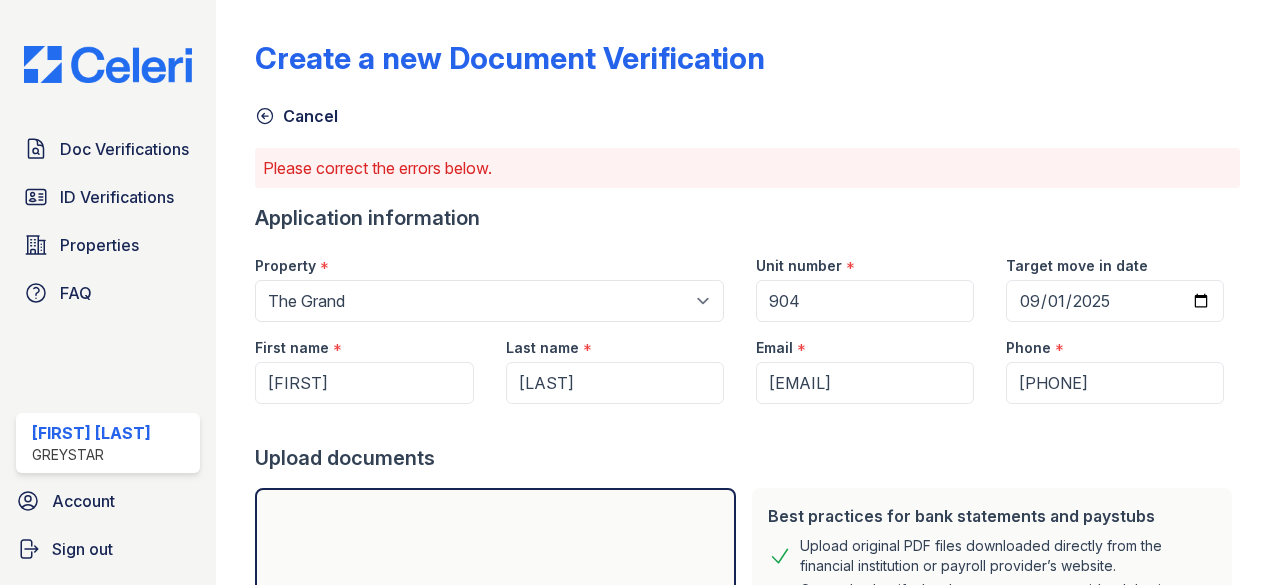 scroll, scrollTop: 512, scrollLeft: 0, axis: vertical 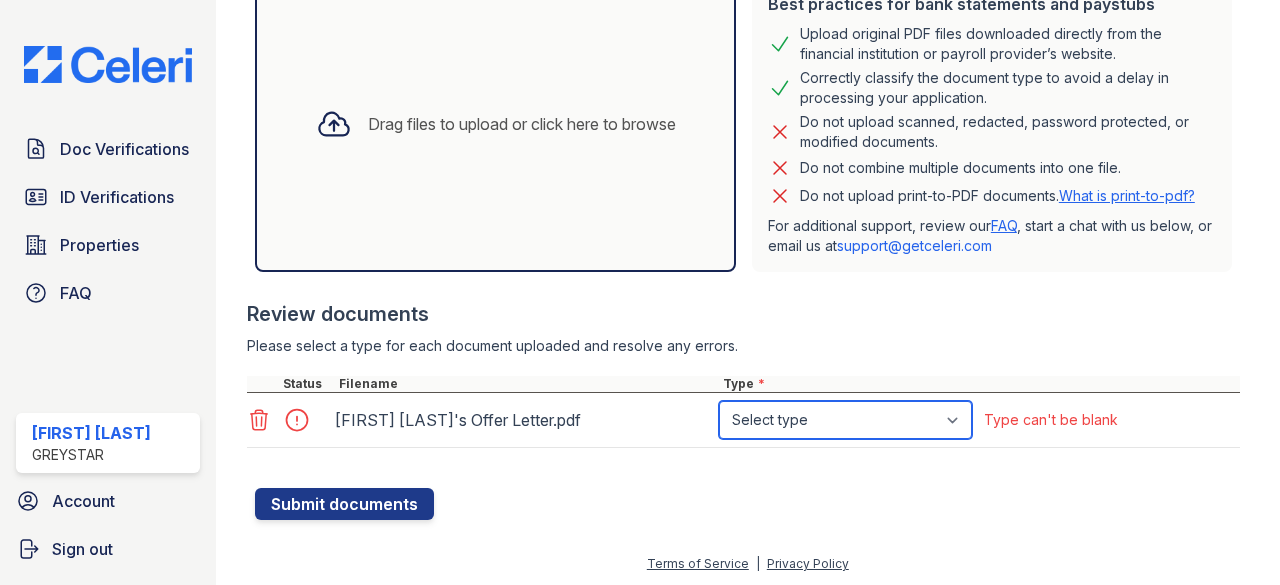 click on "Select type
Paystub
Bank Statement
Offer Letter
Tax Documents
Benefit Award Letter
Investment Account Statement
Other" at bounding box center [845, 420] 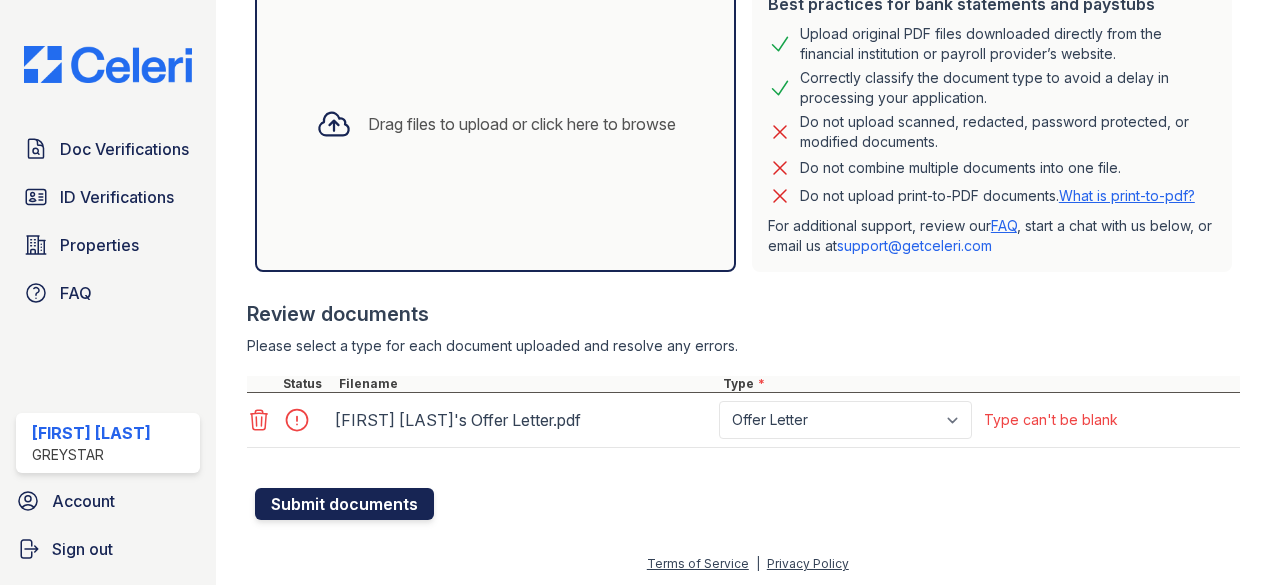 click on "Submit documents" at bounding box center (344, 504) 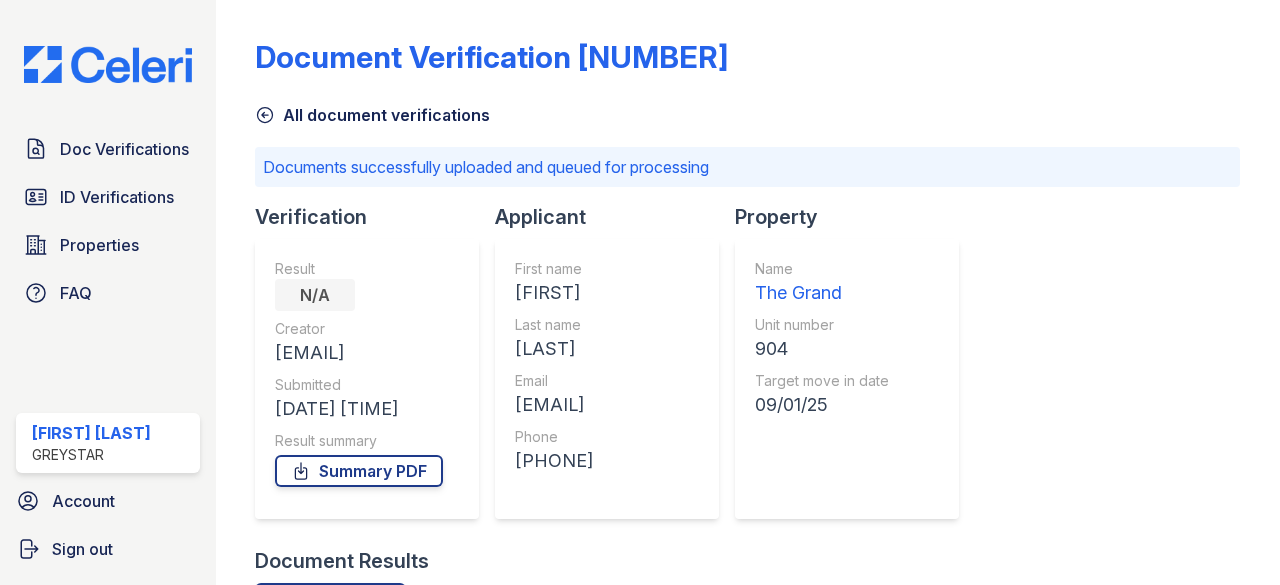 scroll, scrollTop: 2, scrollLeft: 0, axis: vertical 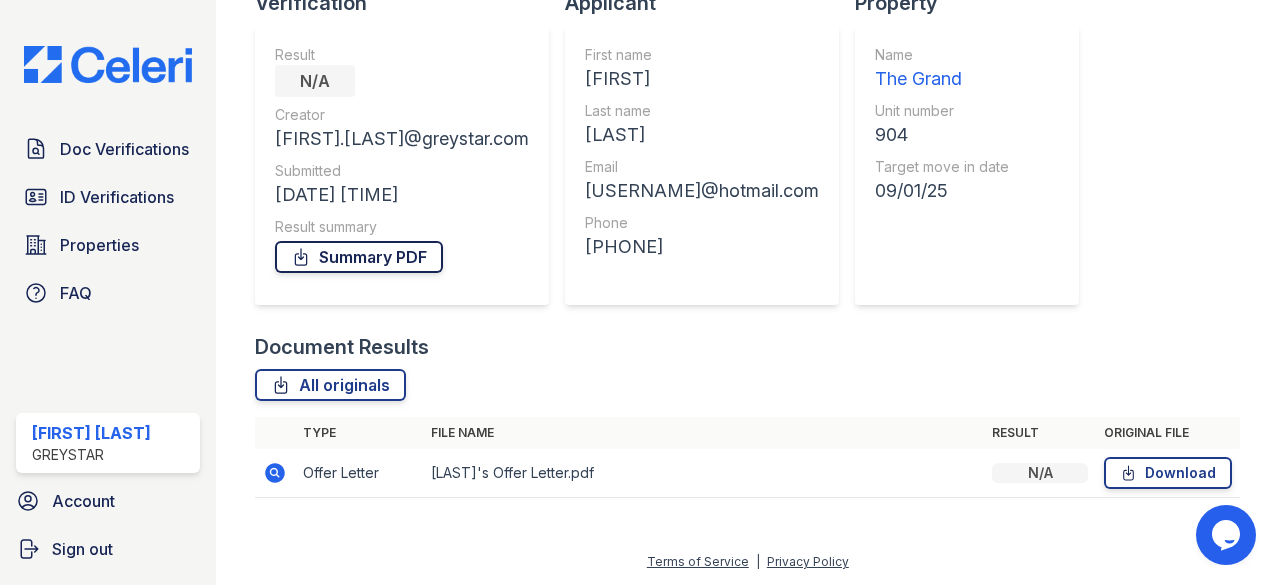 click on "Summary PDF" at bounding box center (359, 257) 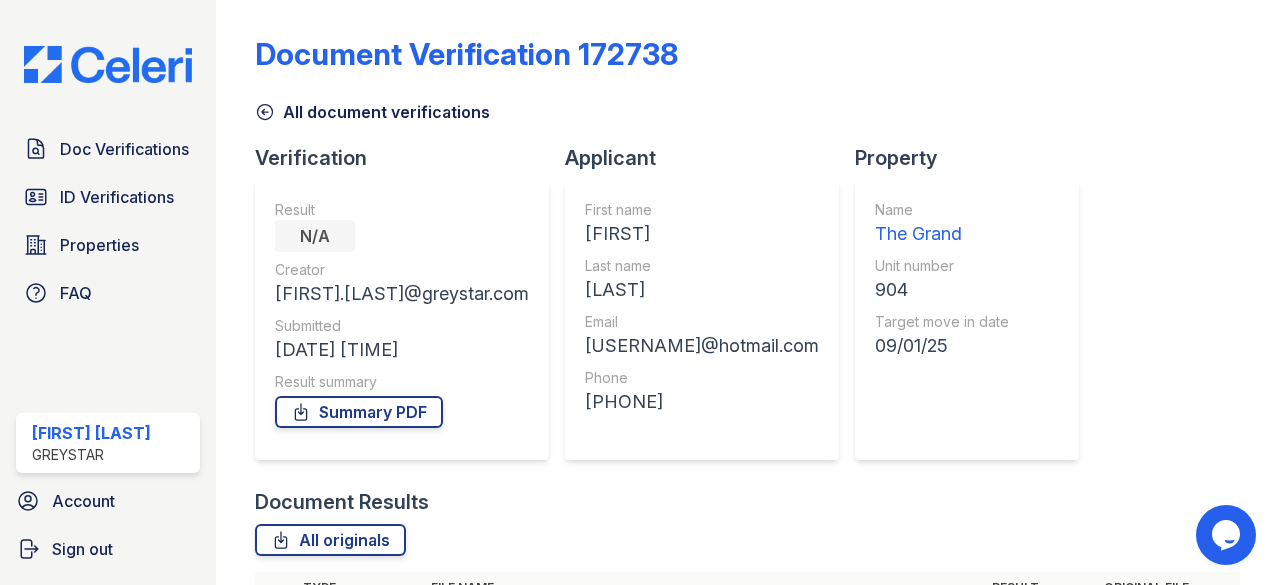 scroll, scrollTop: 3, scrollLeft: 0, axis: vertical 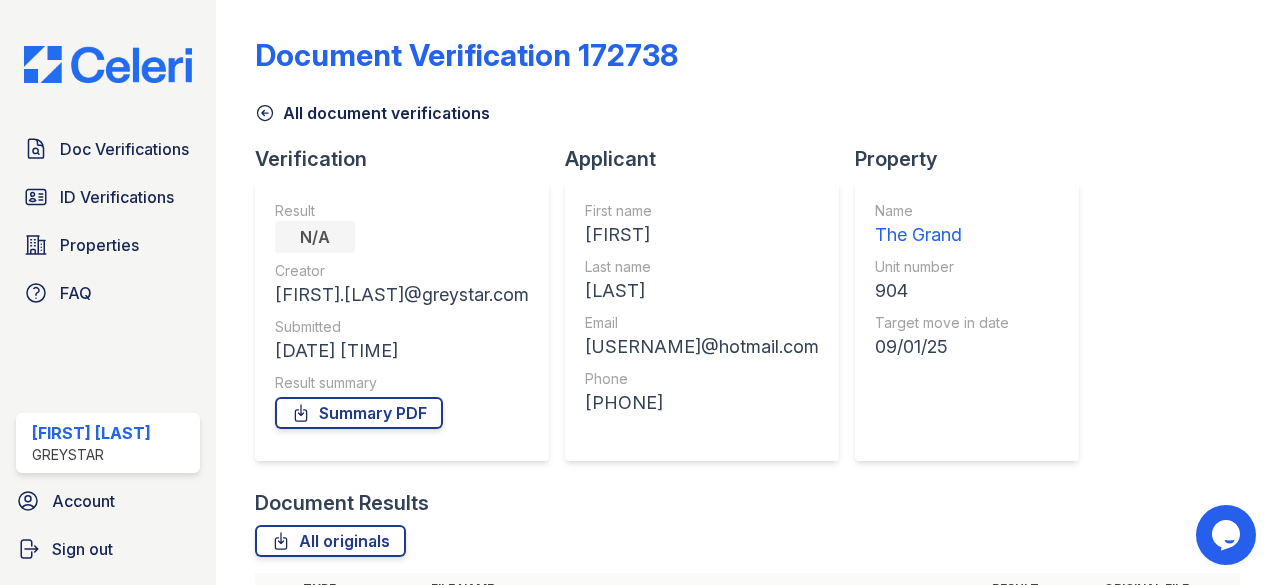click on "Document Results" at bounding box center [747, 503] 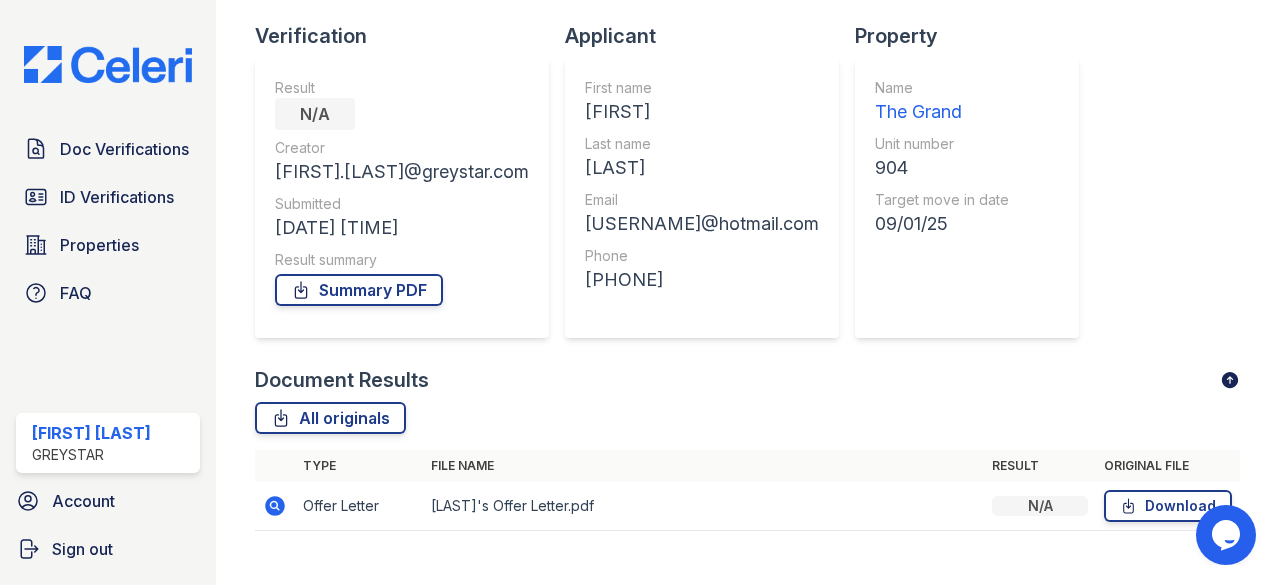 scroll, scrollTop: 0, scrollLeft: 0, axis: both 